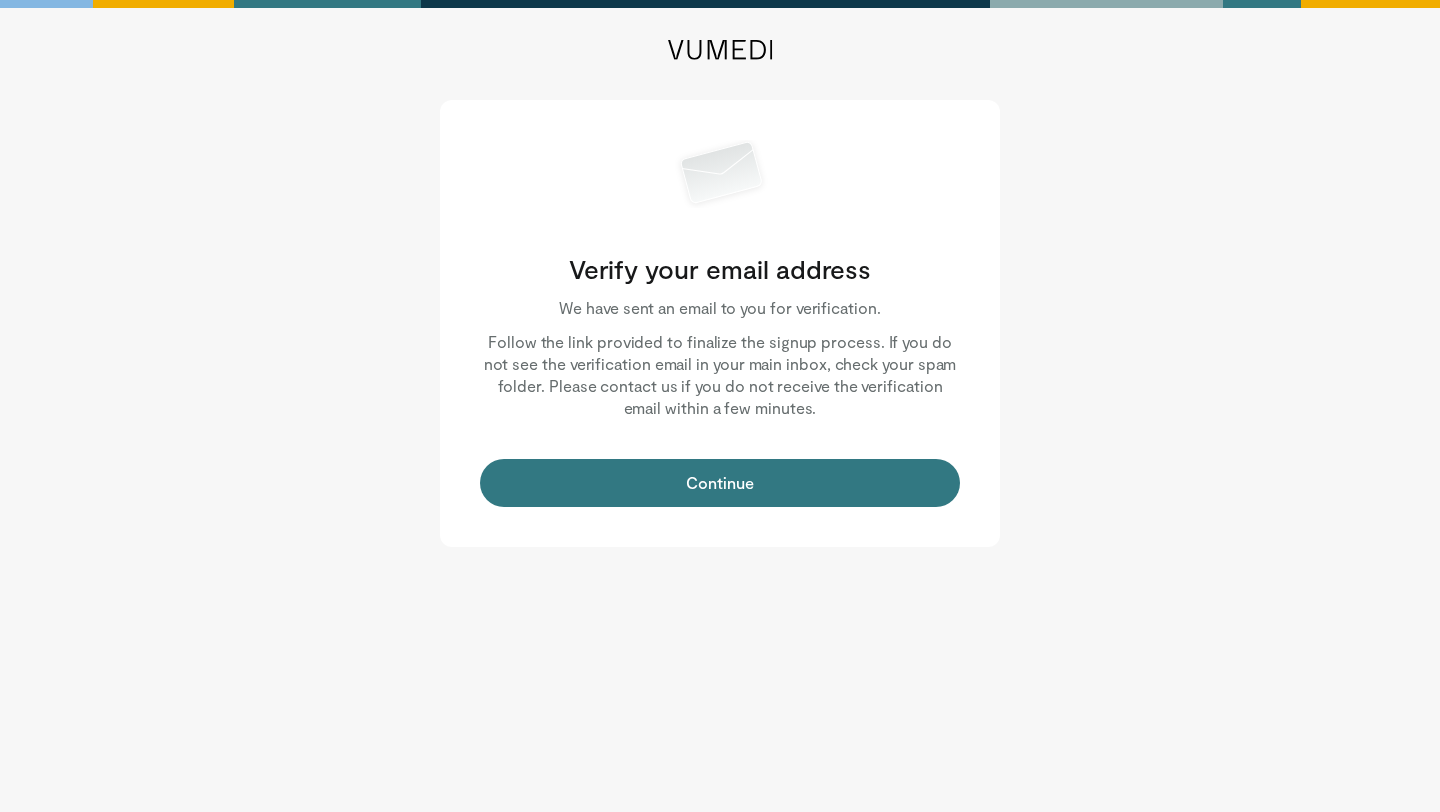 scroll, scrollTop: 0, scrollLeft: 0, axis: both 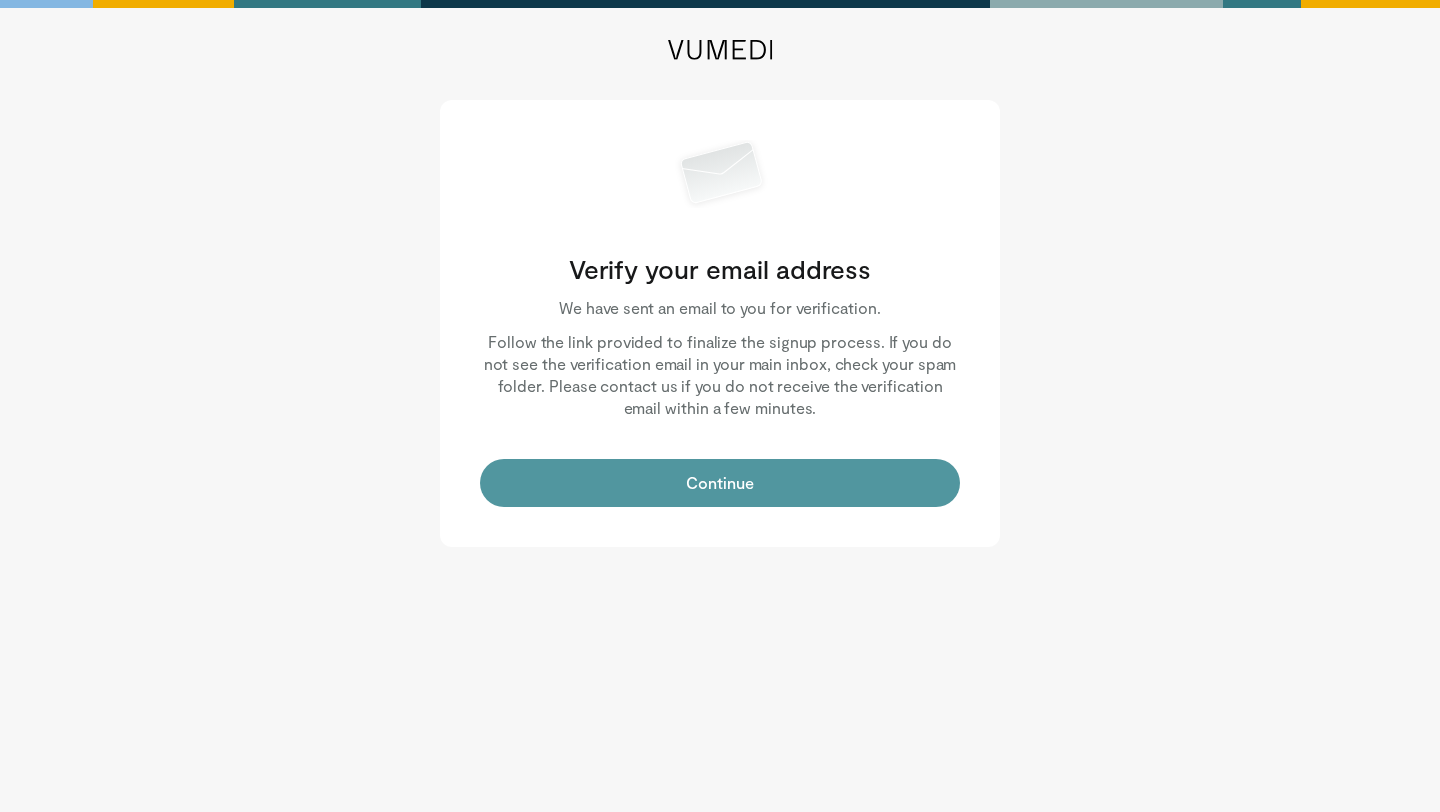 click on "Continue" at bounding box center (720, 483) 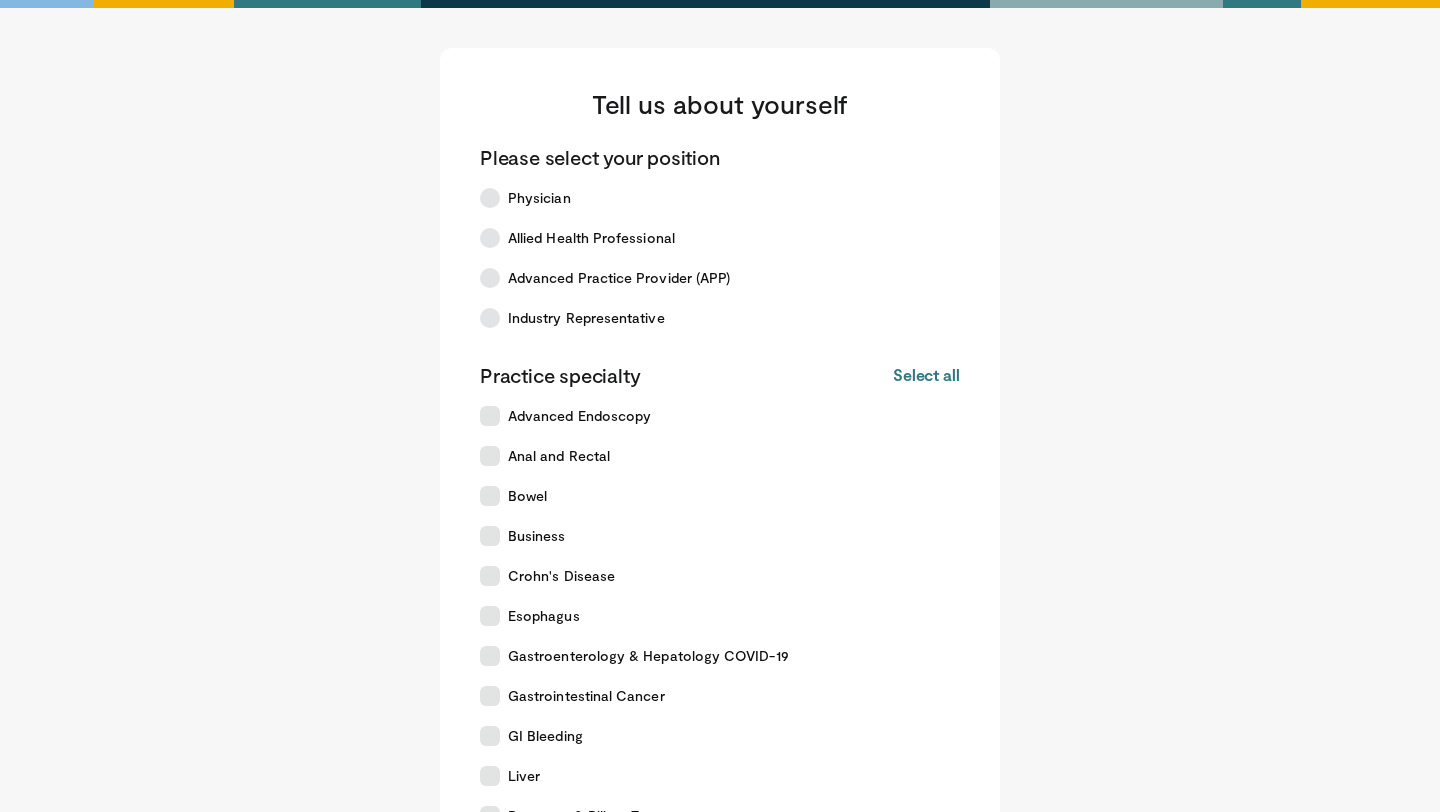 scroll, scrollTop: 0, scrollLeft: 0, axis: both 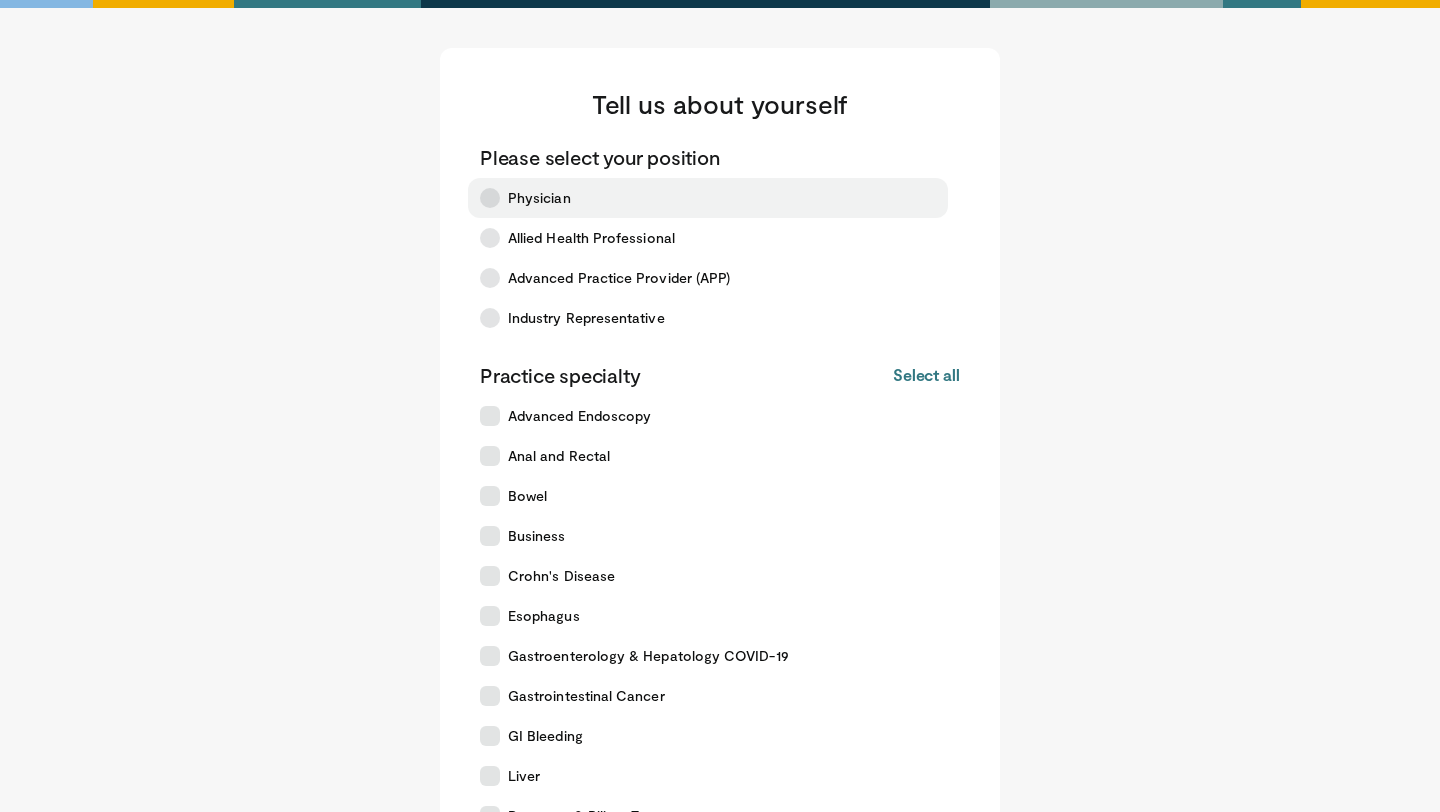 click on "Physician" at bounding box center [539, 198] 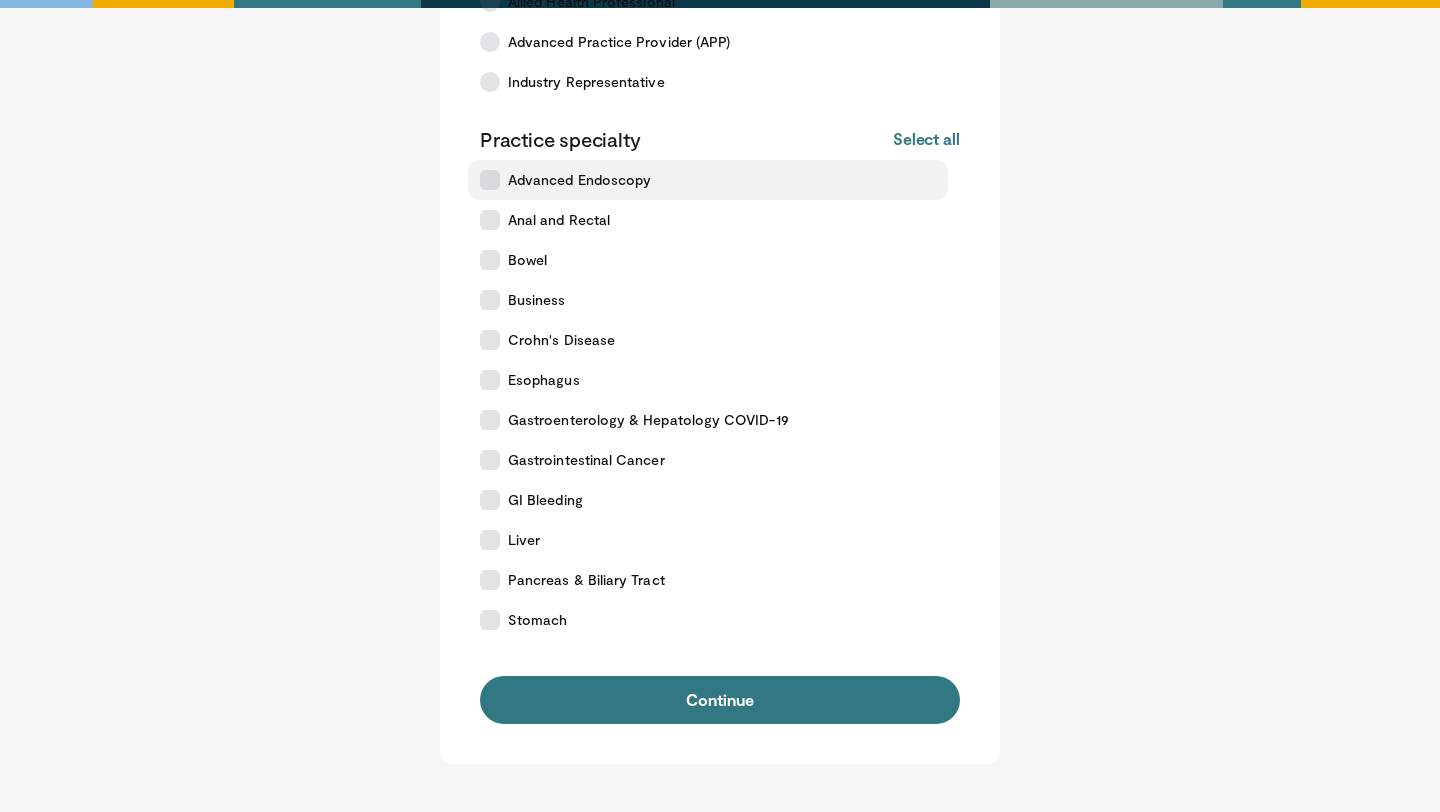 scroll, scrollTop: 237, scrollLeft: 0, axis: vertical 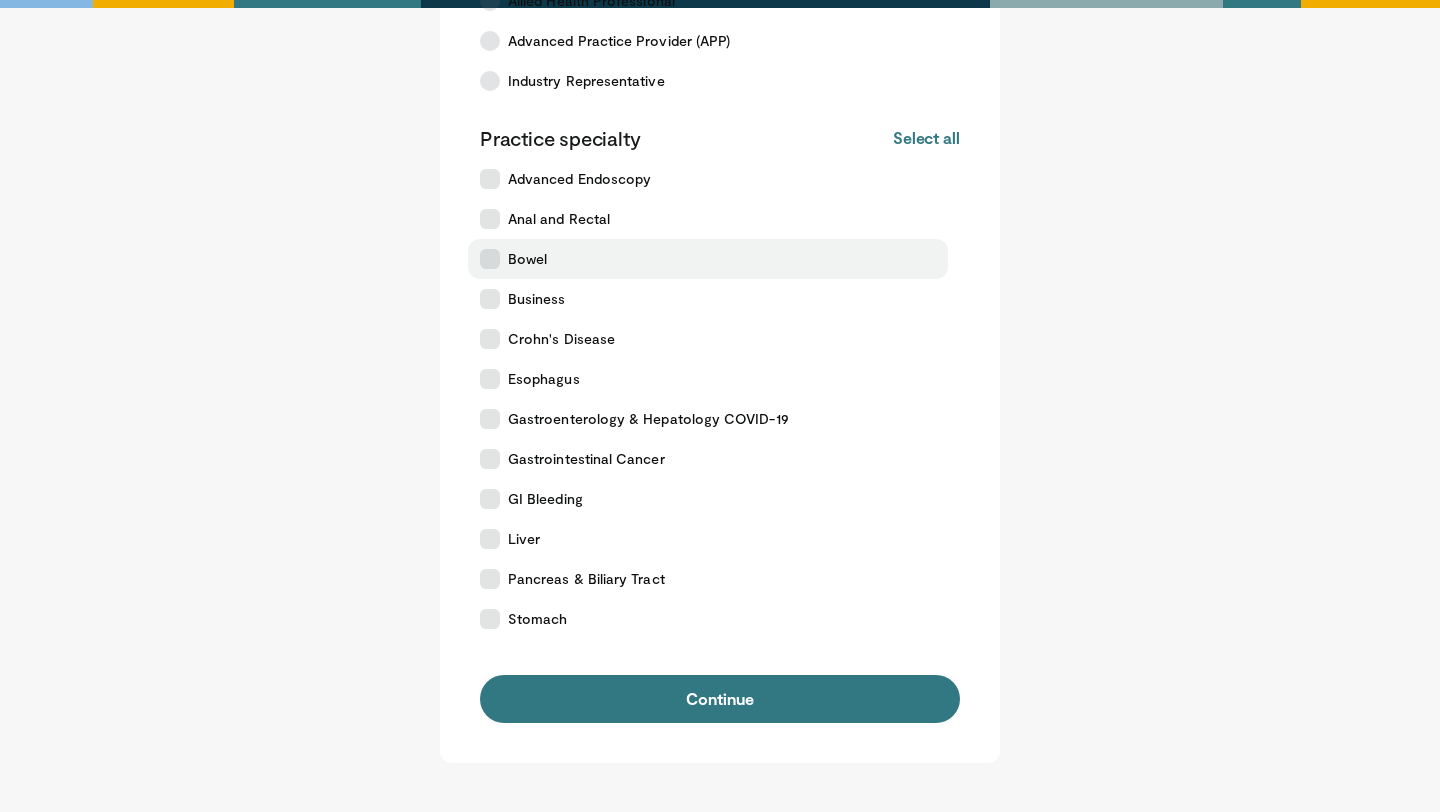 click at bounding box center (490, 259) 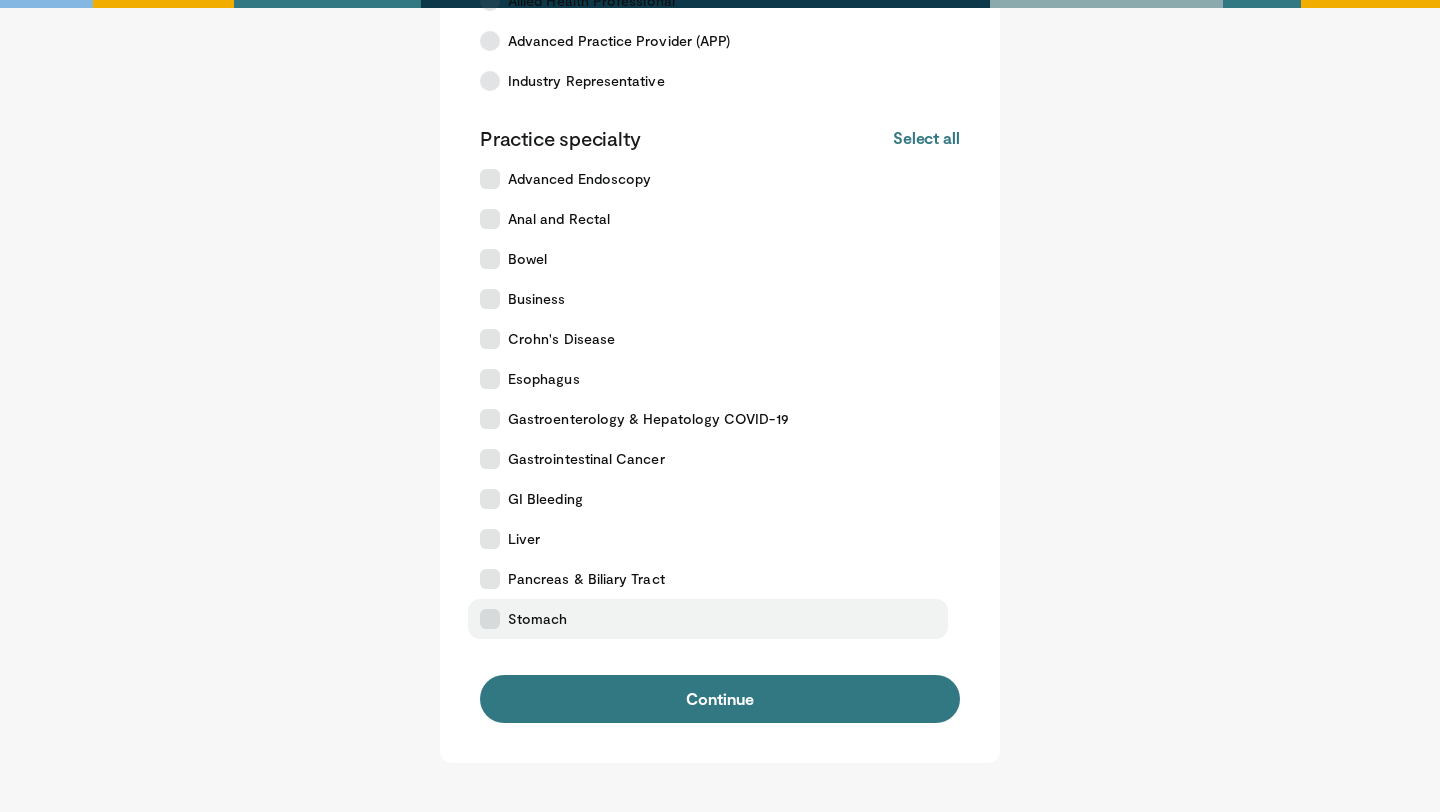click at bounding box center (490, 619) 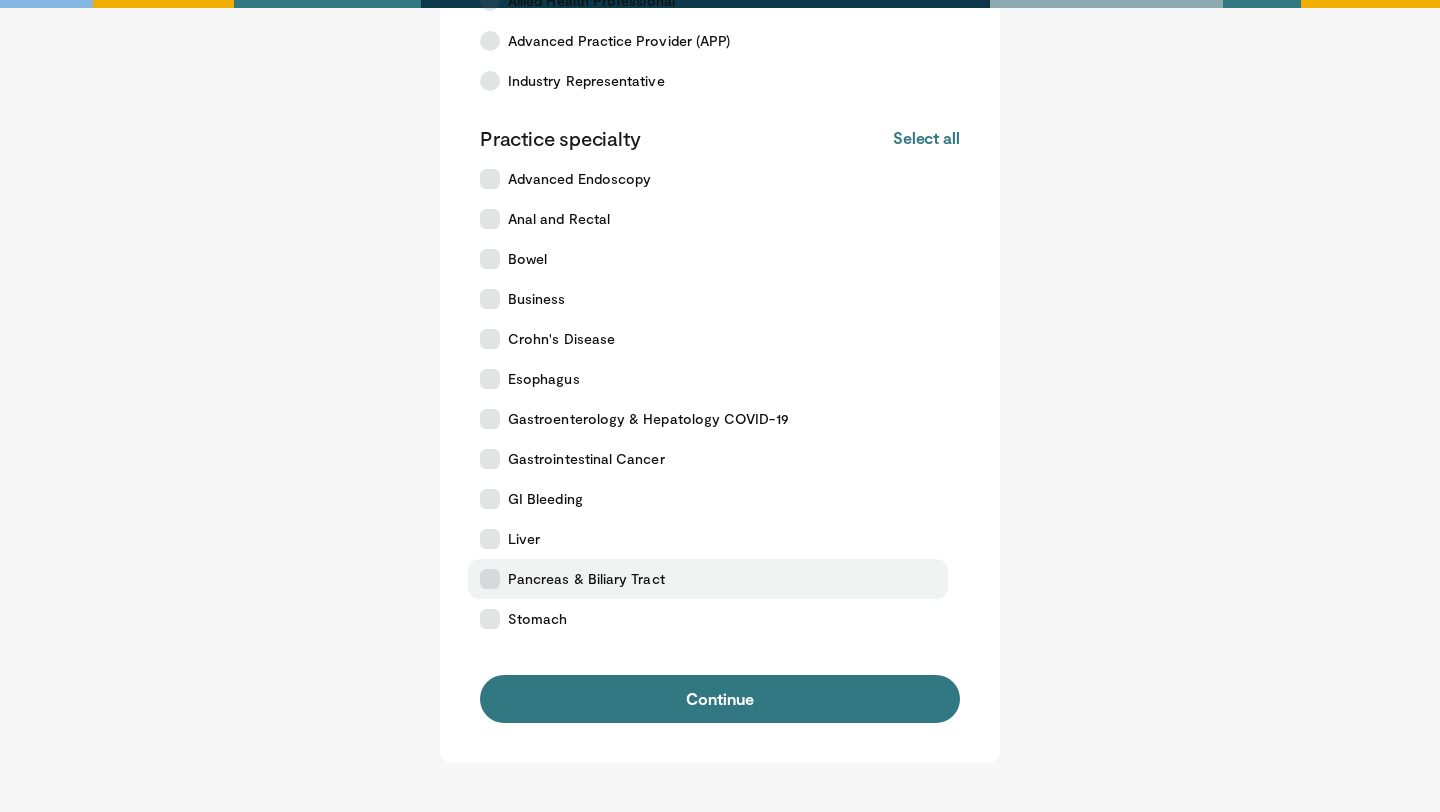 click at bounding box center (490, 579) 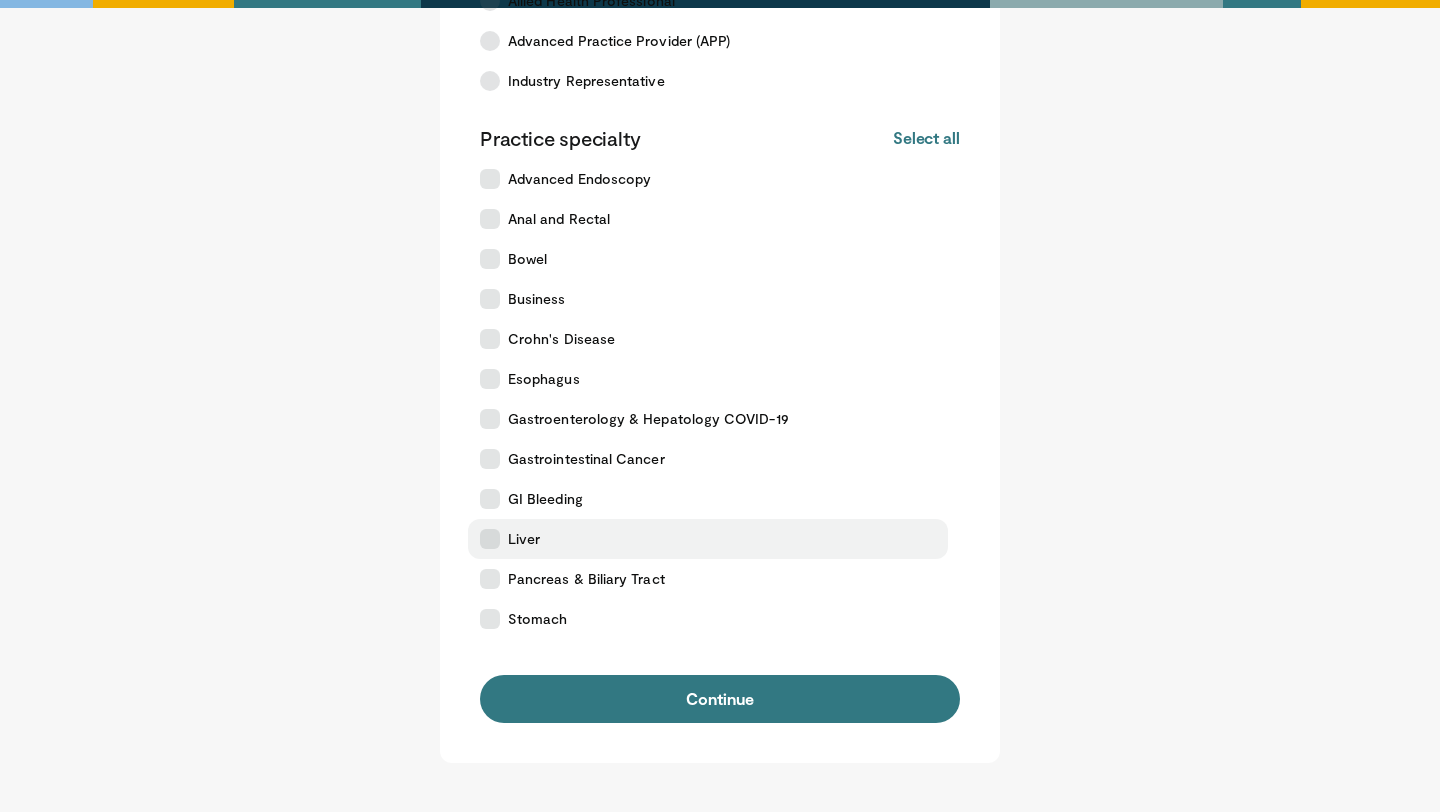 click on "Liver" at bounding box center (708, 539) 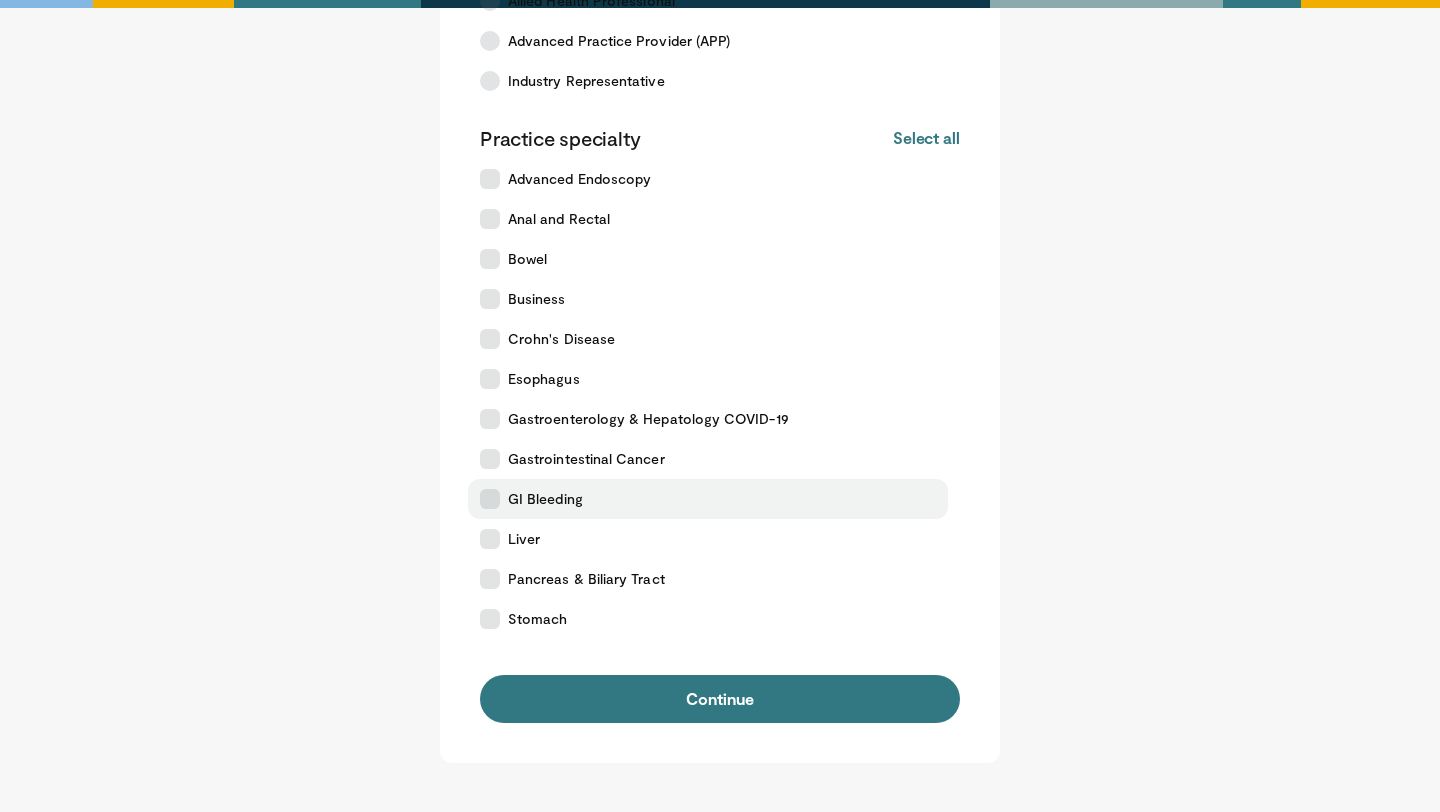 click on "GI Bleeding" at bounding box center [708, 499] 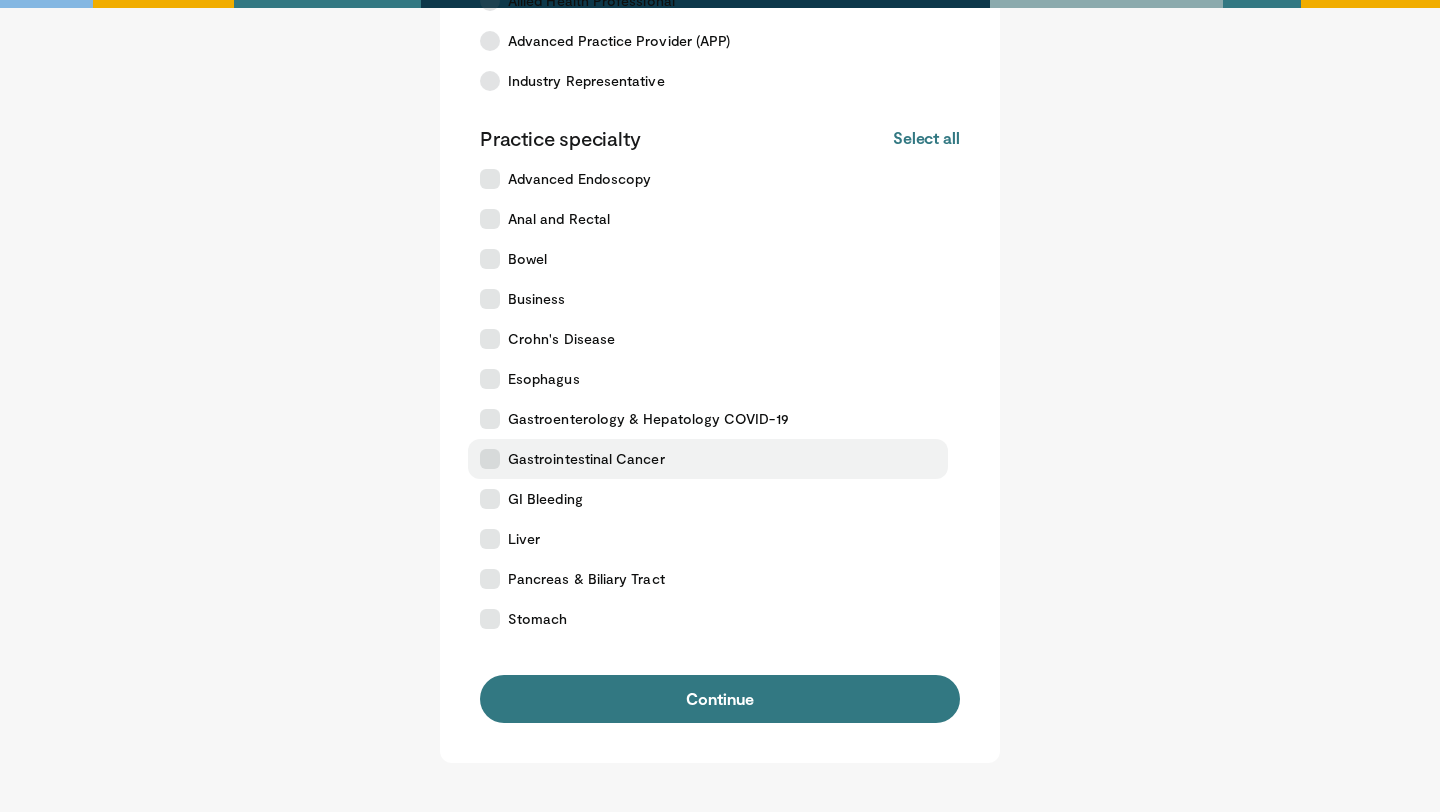 click at bounding box center [490, 459] 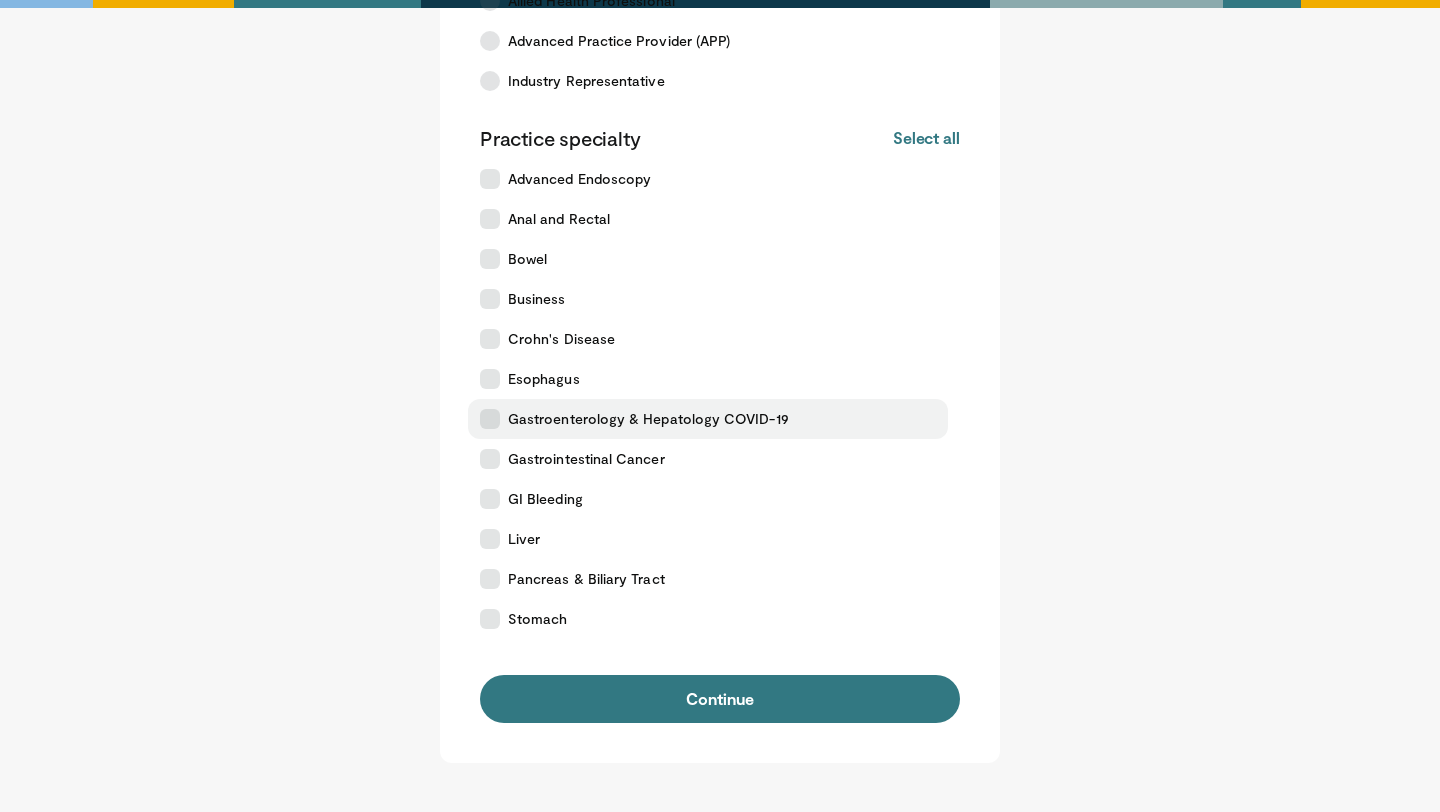 click at bounding box center (490, 419) 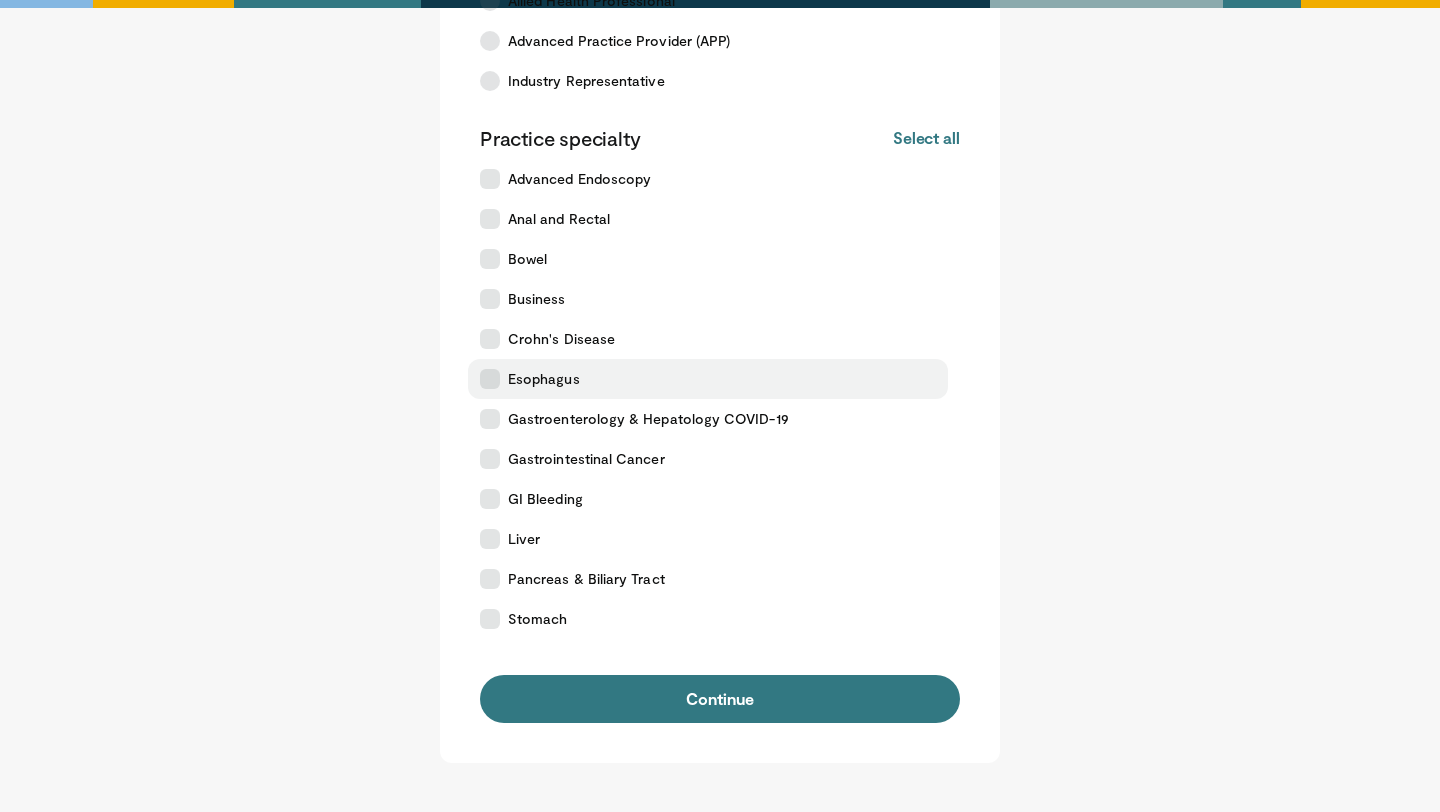 click at bounding box center [490, 379] 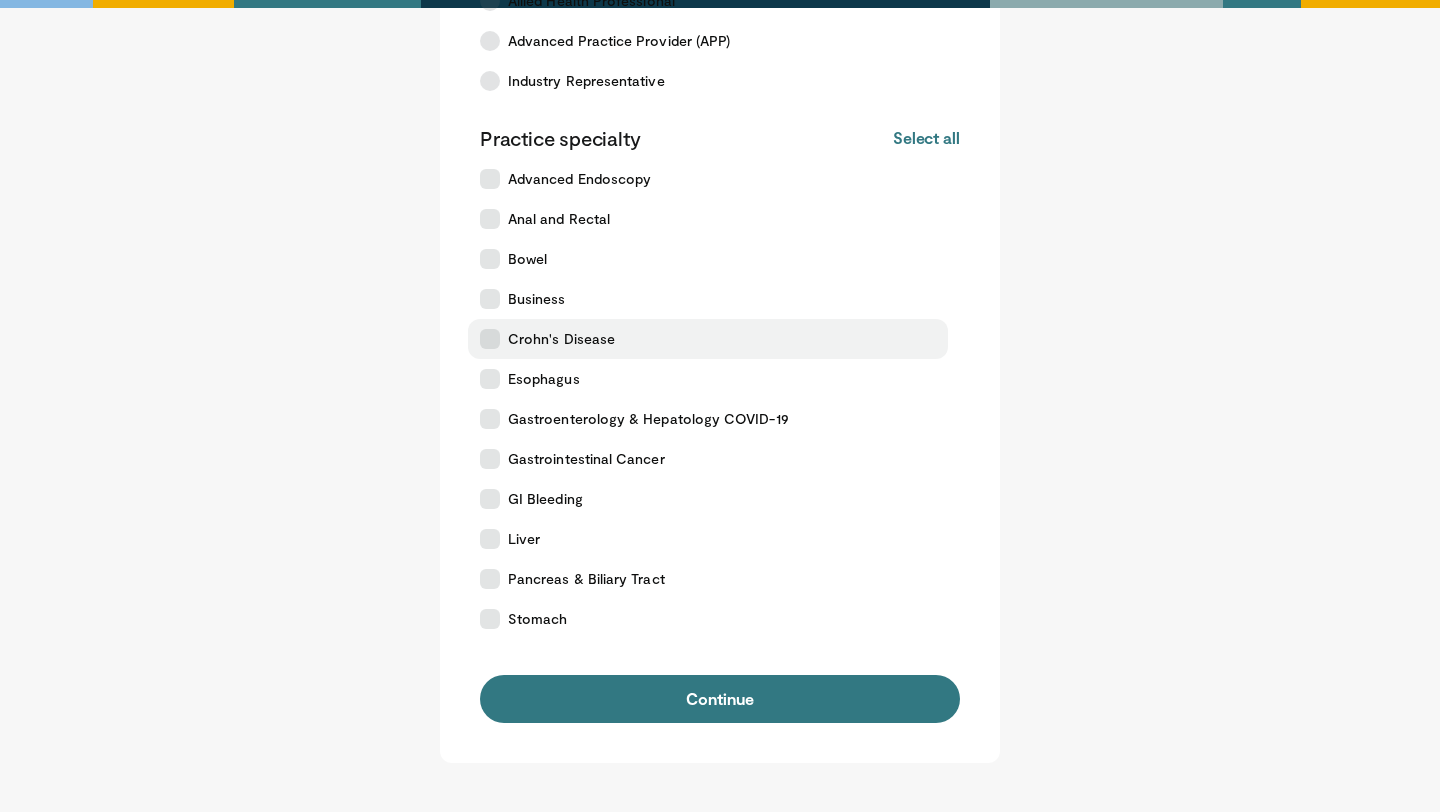 click on "Crohn's Disease" at bounding box center (708, 339) 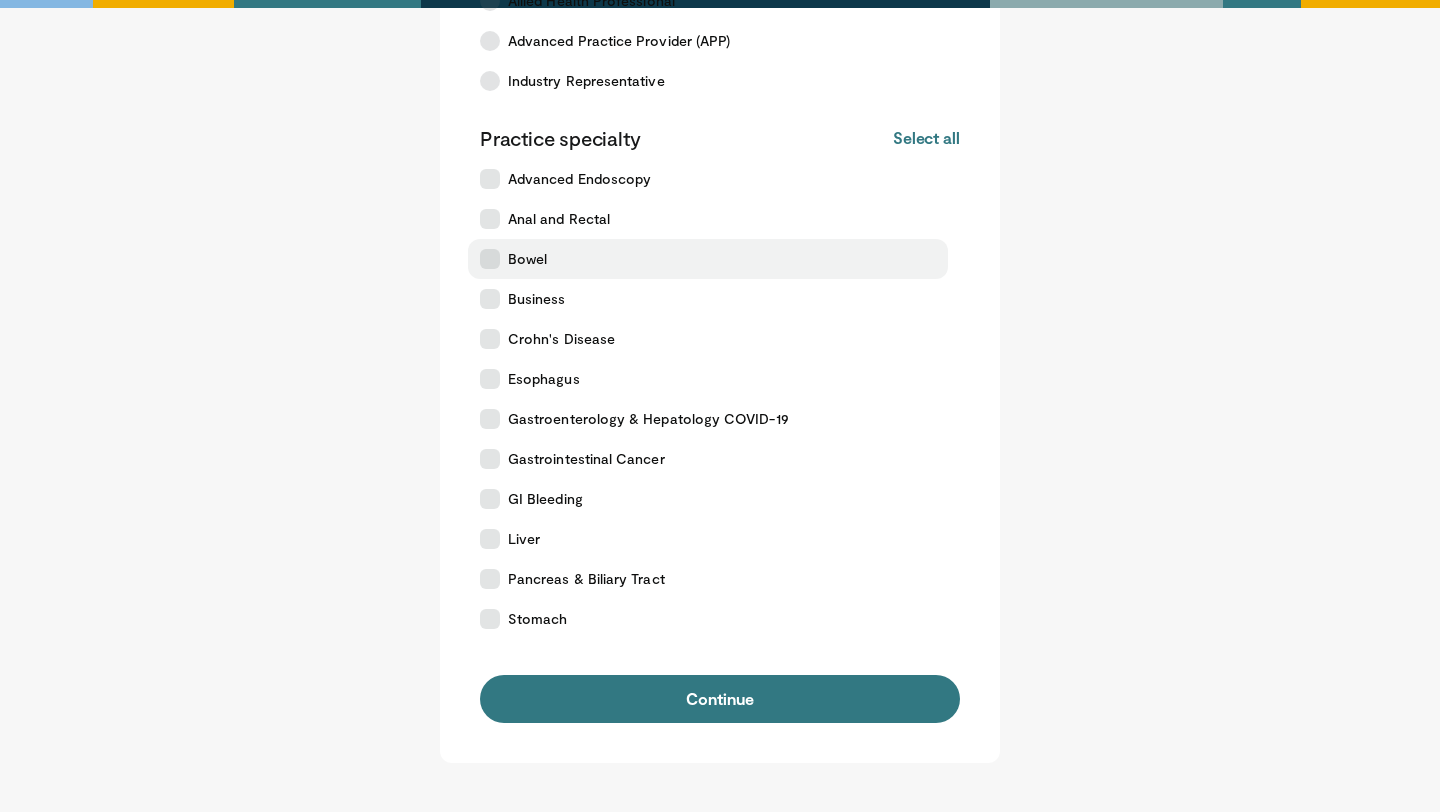 click at bounding box center [490, 259] 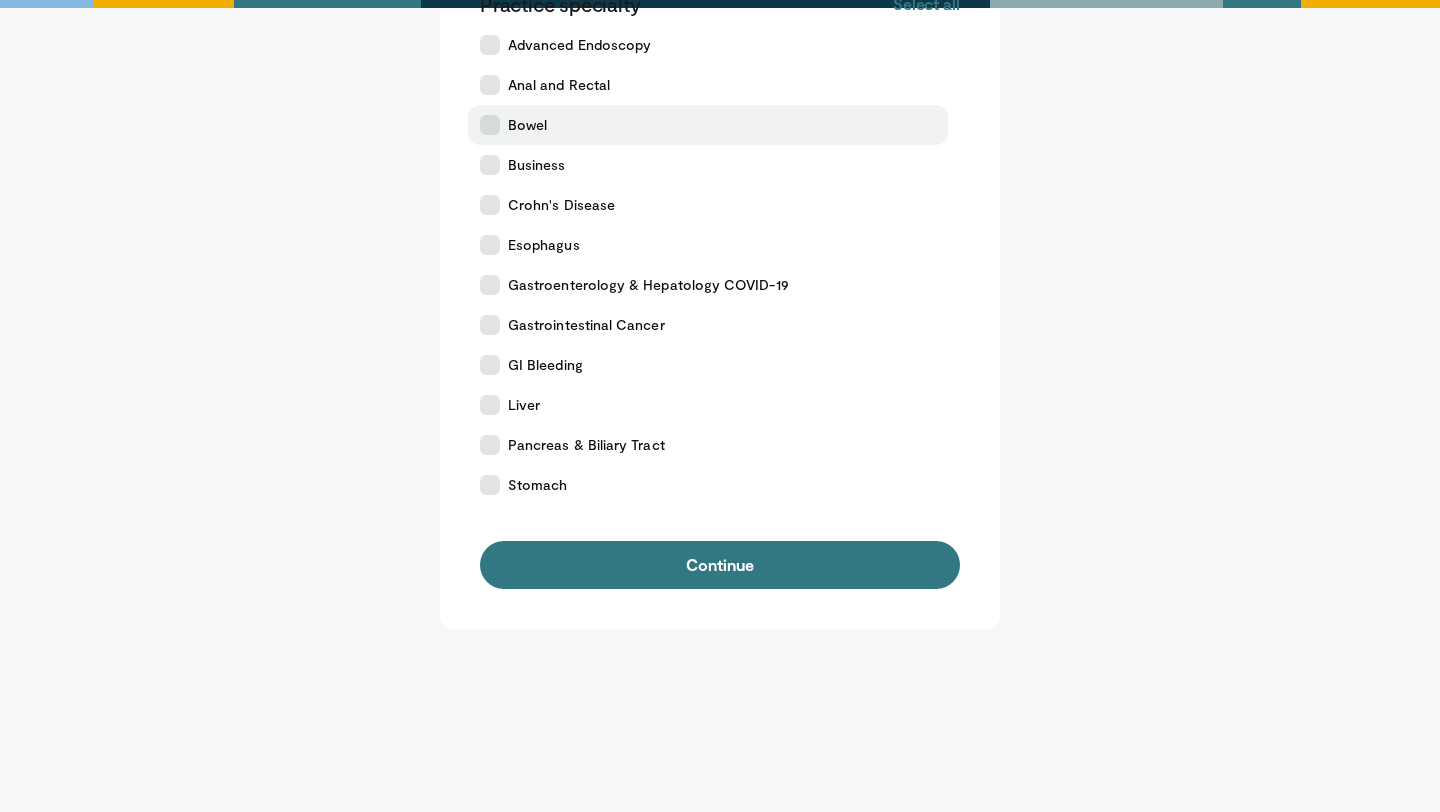 scroll, scrollTop: 386, scrollLeft: 0, axis: vertical 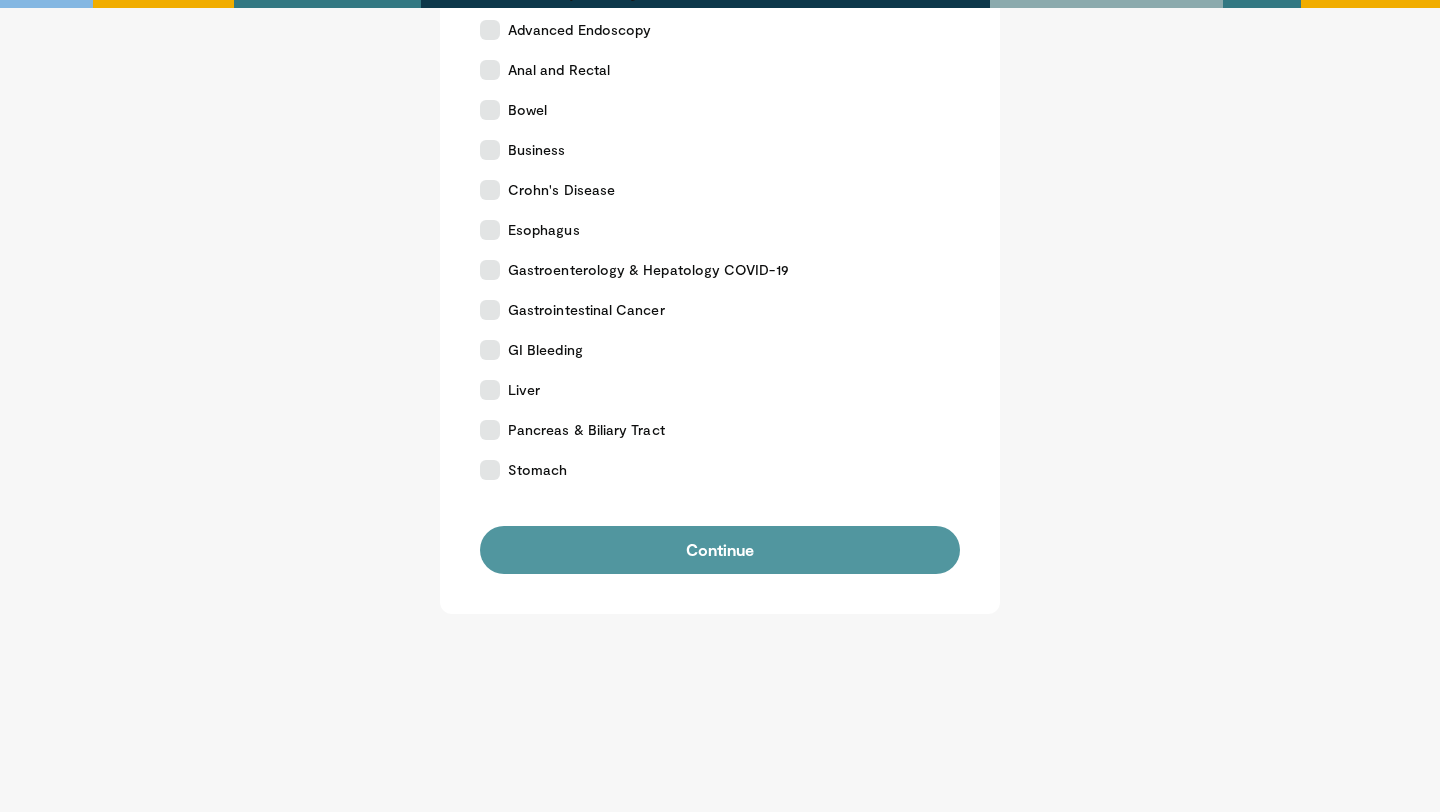 click on "Continue" at bounding box center (720, 550) 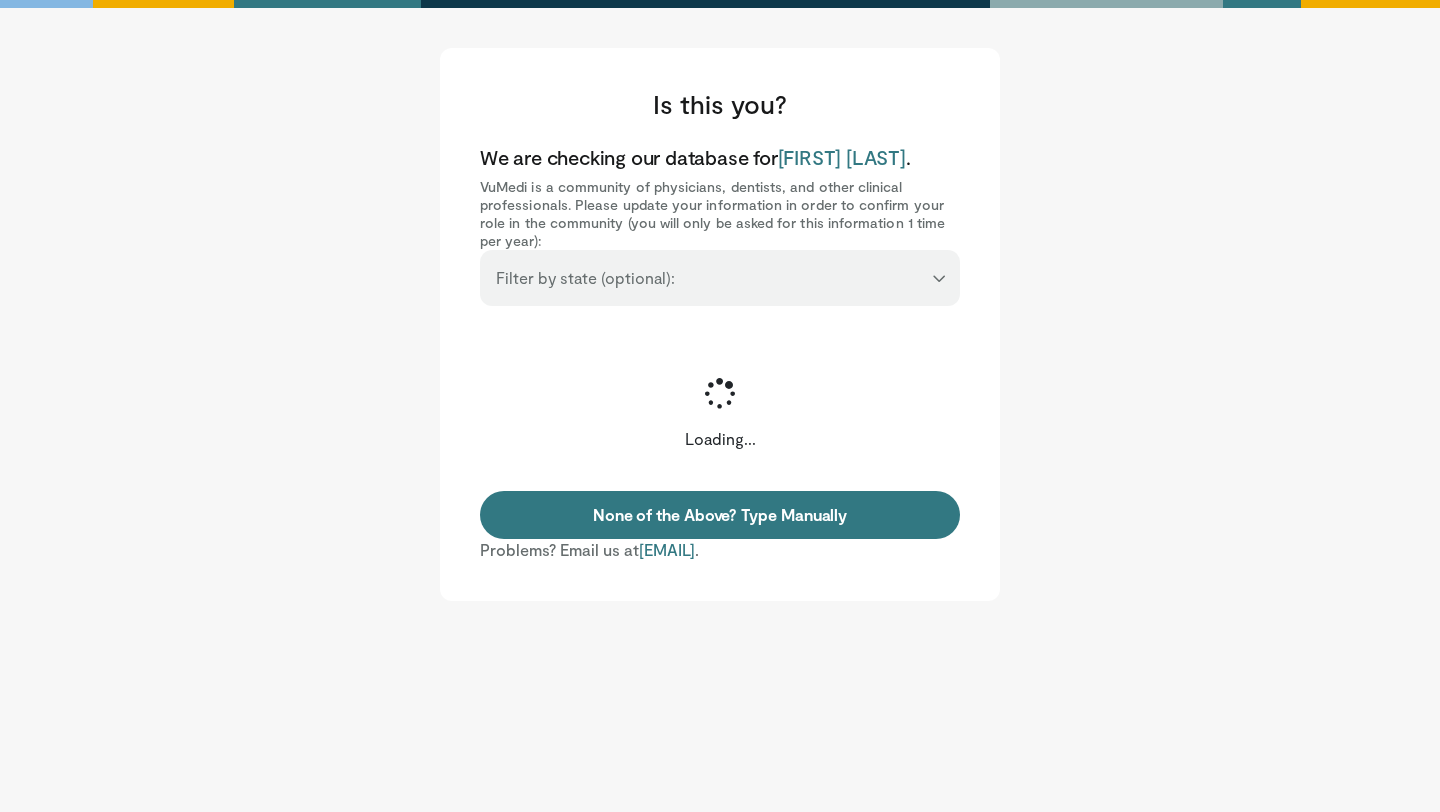 scroll, scrollTop: 0, scrollLeft: 0, axis: both 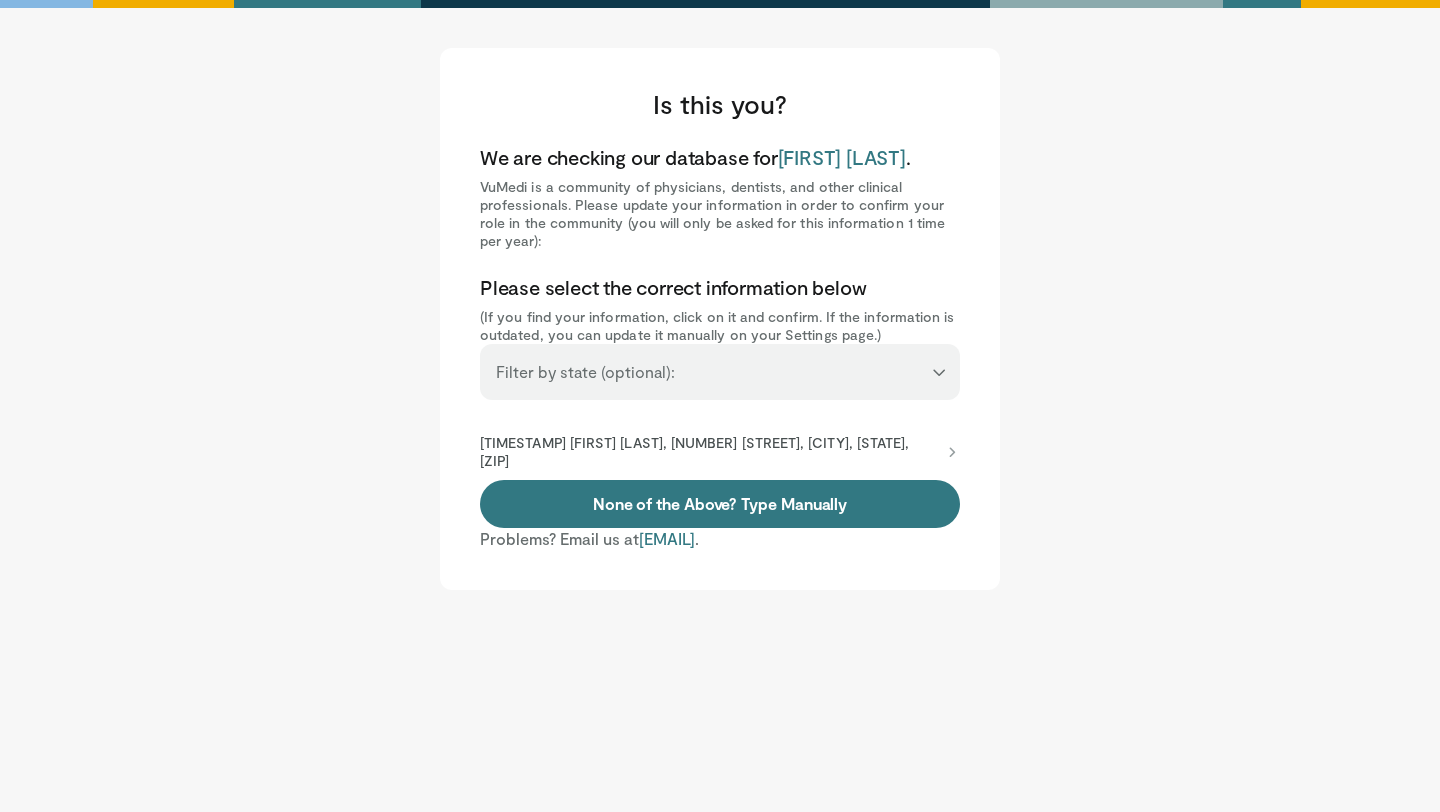 click on "1619613684 Muhammad Jahanzaib Khan, 75 N Country Rd, Port Jefferson,  NY, 11777-2190" at bounding box center [710, 452] 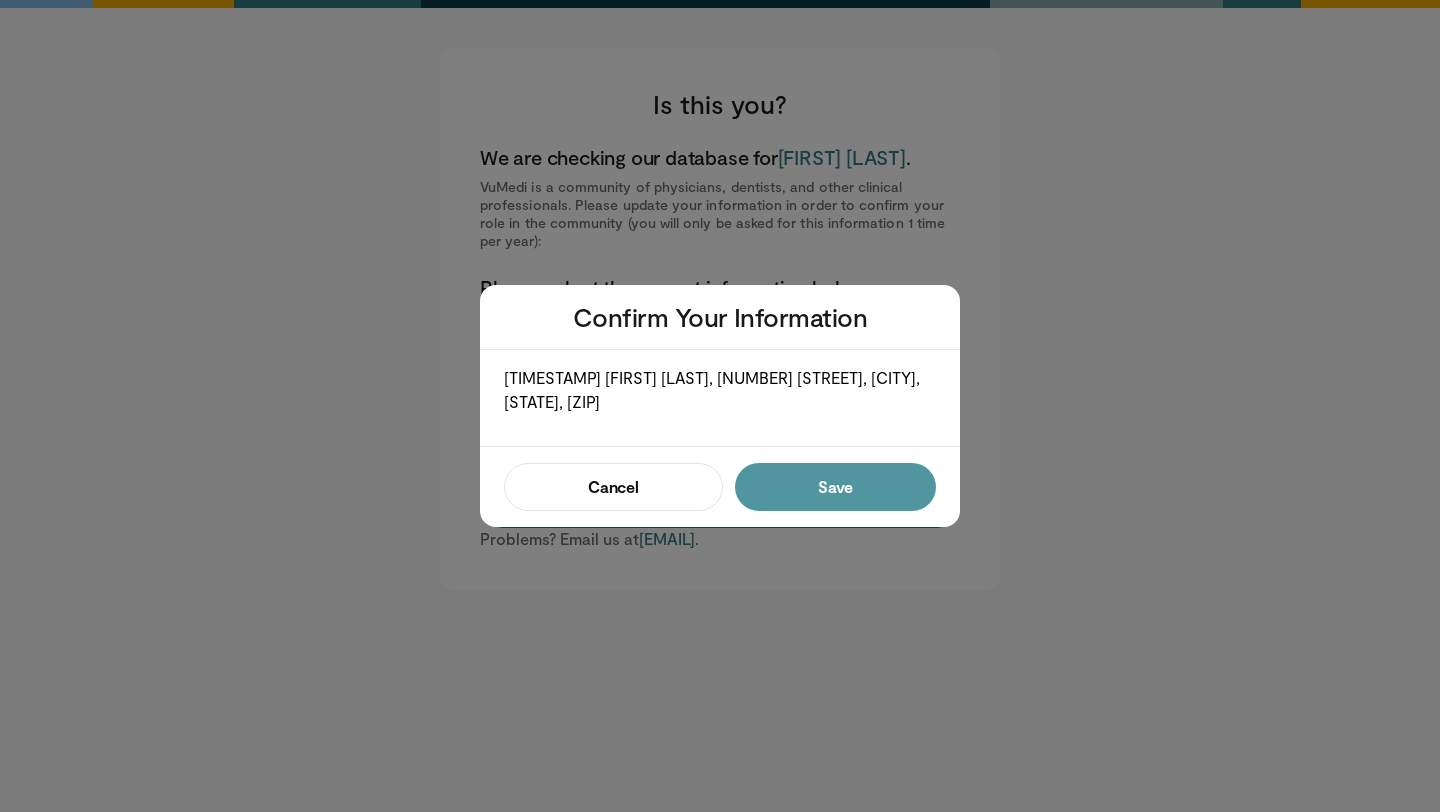 click on "Save" at bounding box center (835, 487) 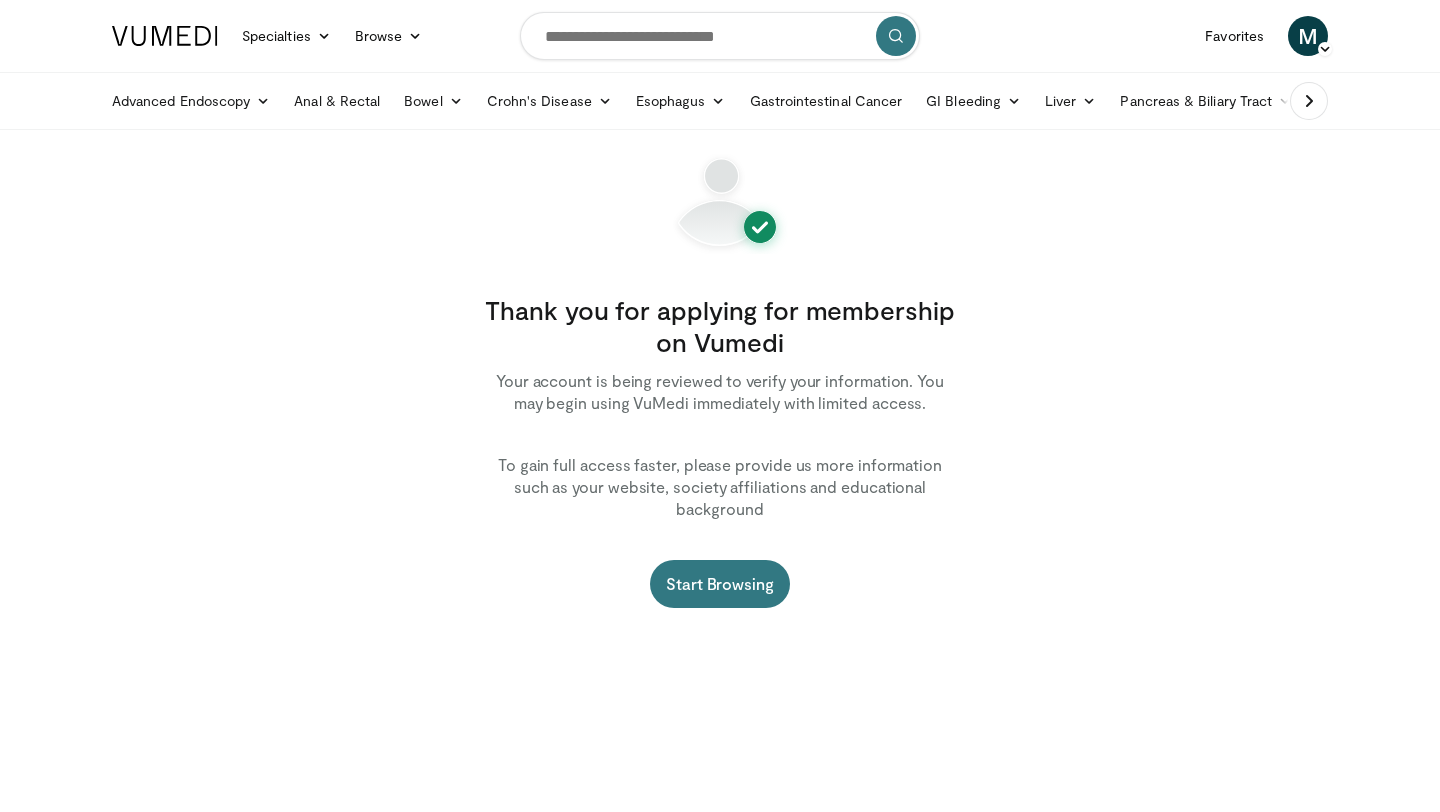 scroll, scrollTop: 0, scrollLeft: 0, axis: both 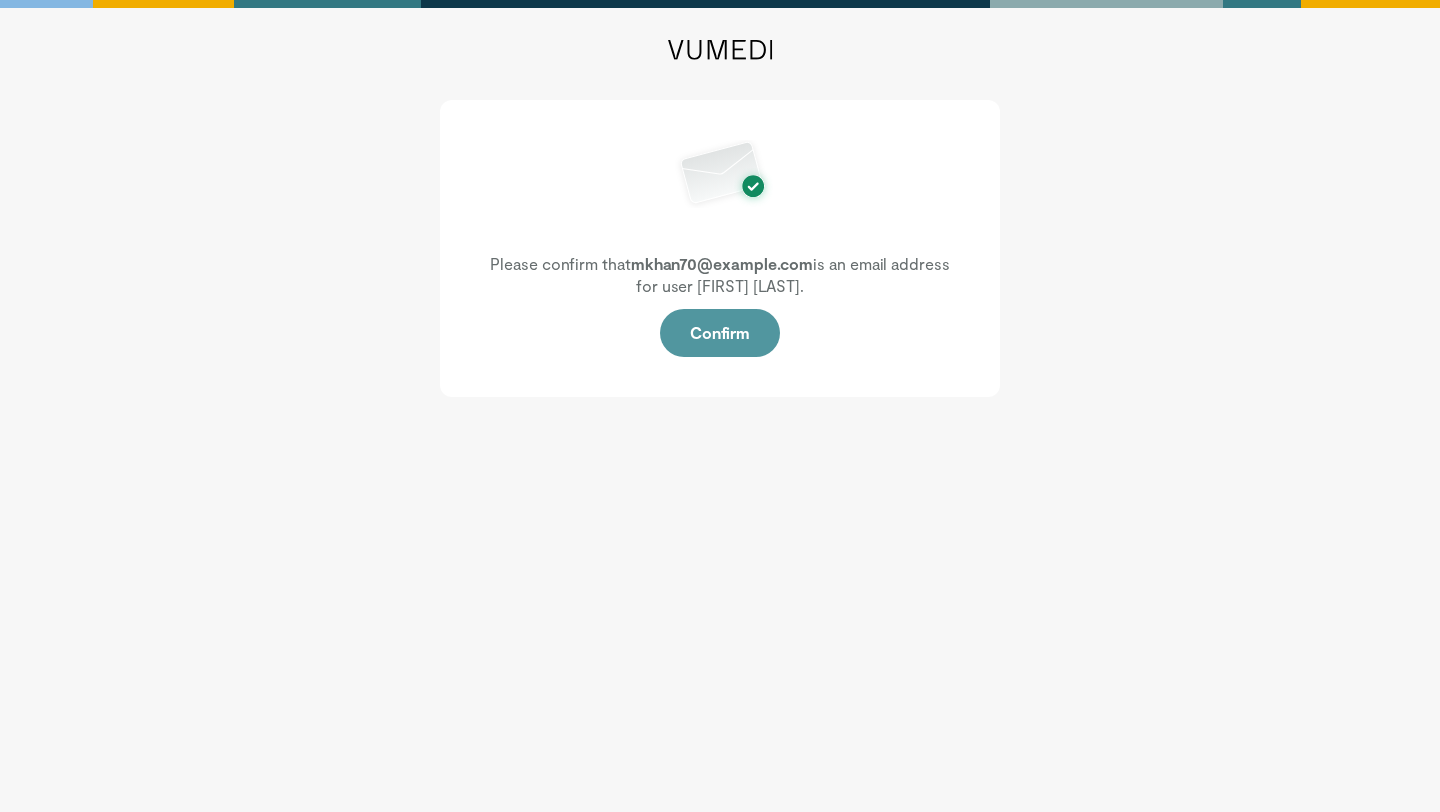 click on "Confirm" at bounding box center (720, 333) 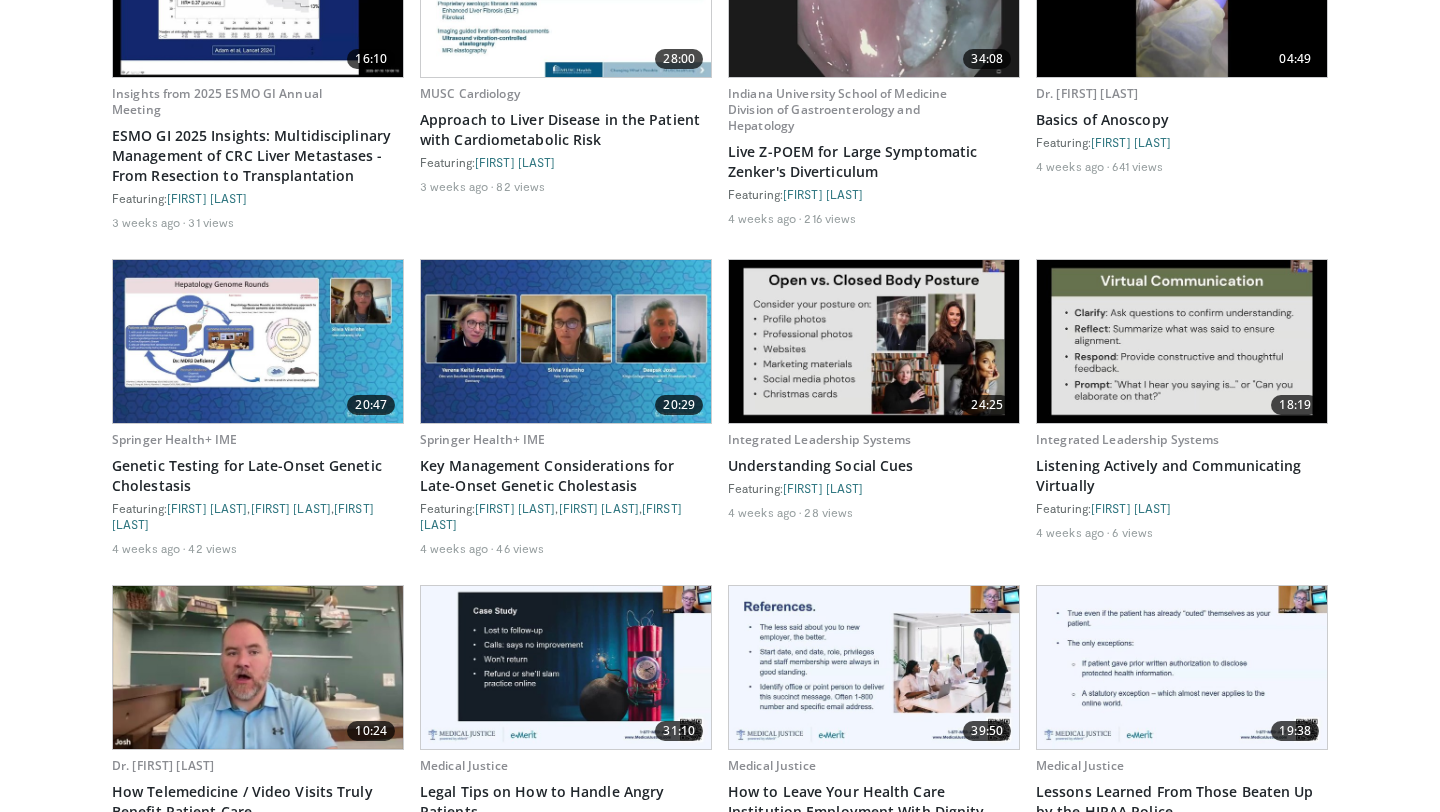 scroll, scrollTop: 0, scrollLeft: 0, axis: both 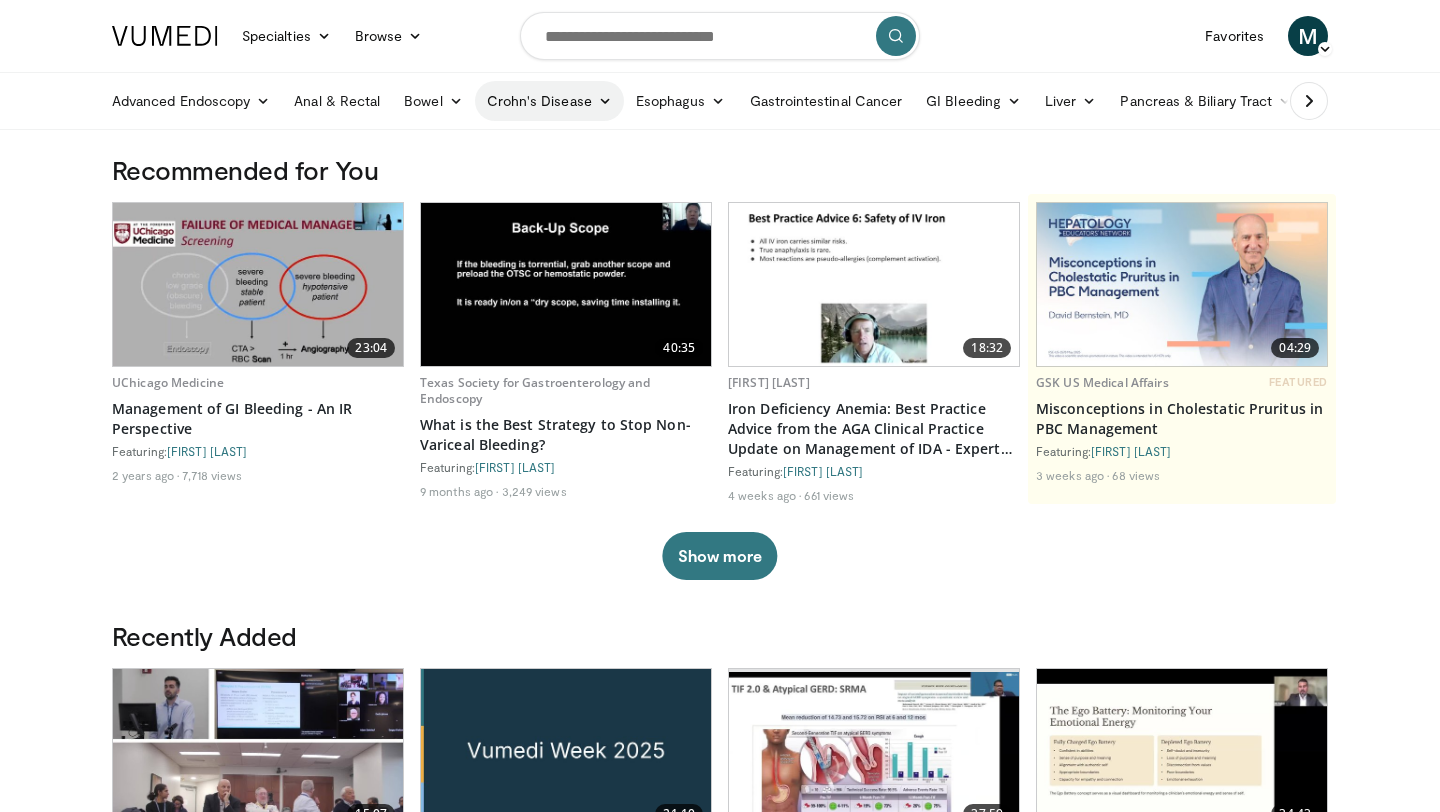 click on "Crohn's Disease" at bounding box center (549, 101) 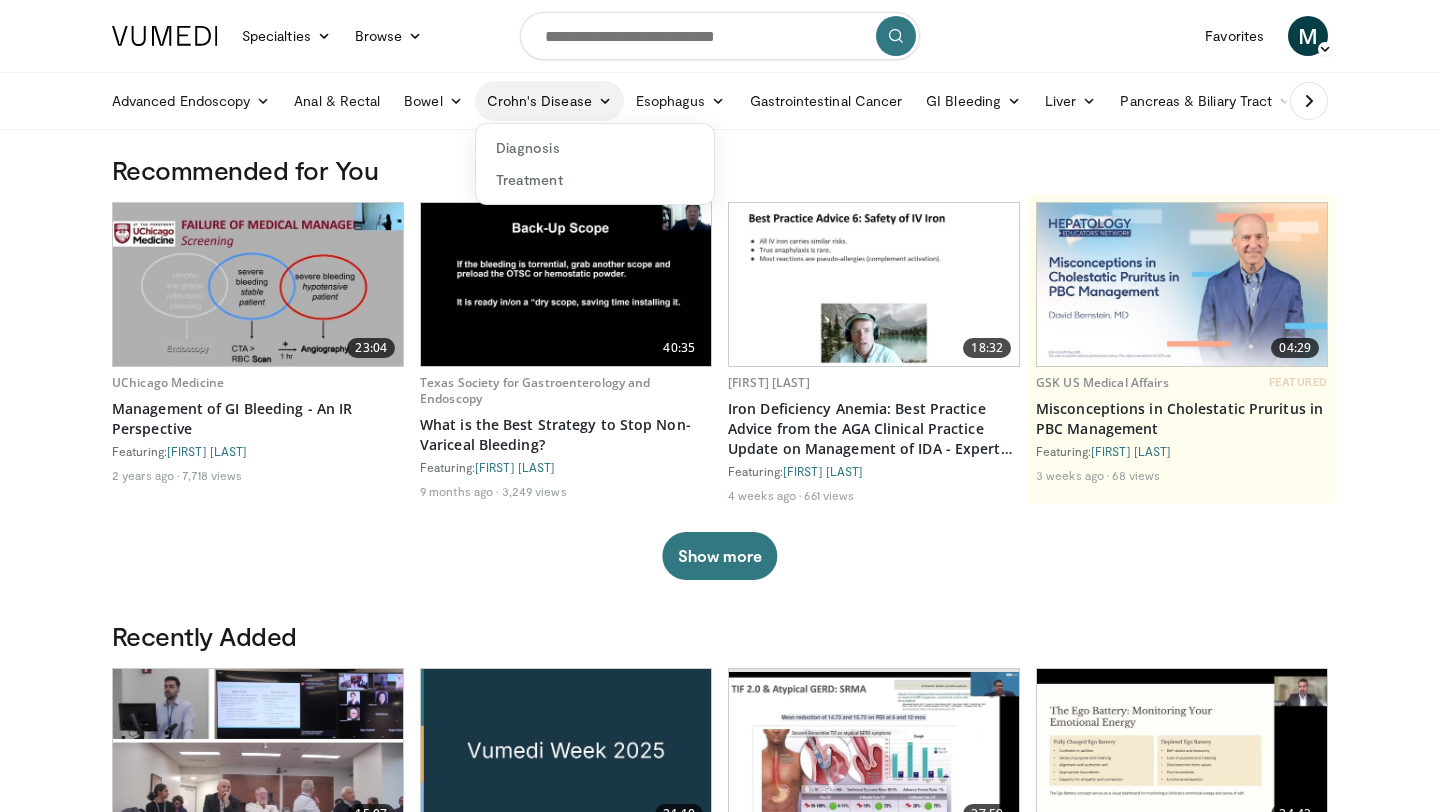click on "Crohn's Disease" at bounding box center [549, 101] 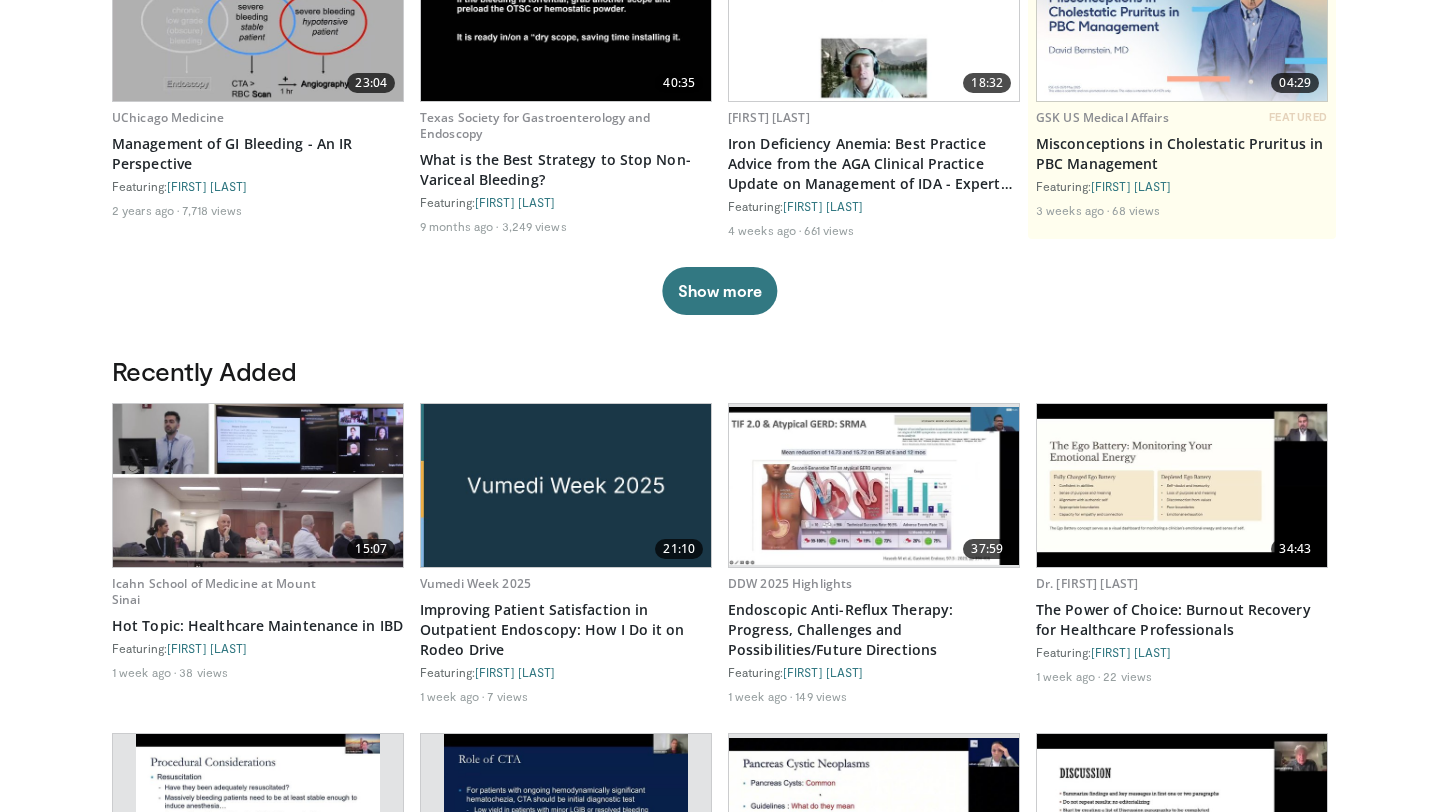 scroll, scrollTop: 271, scrollLeft: 0, axis: vertical 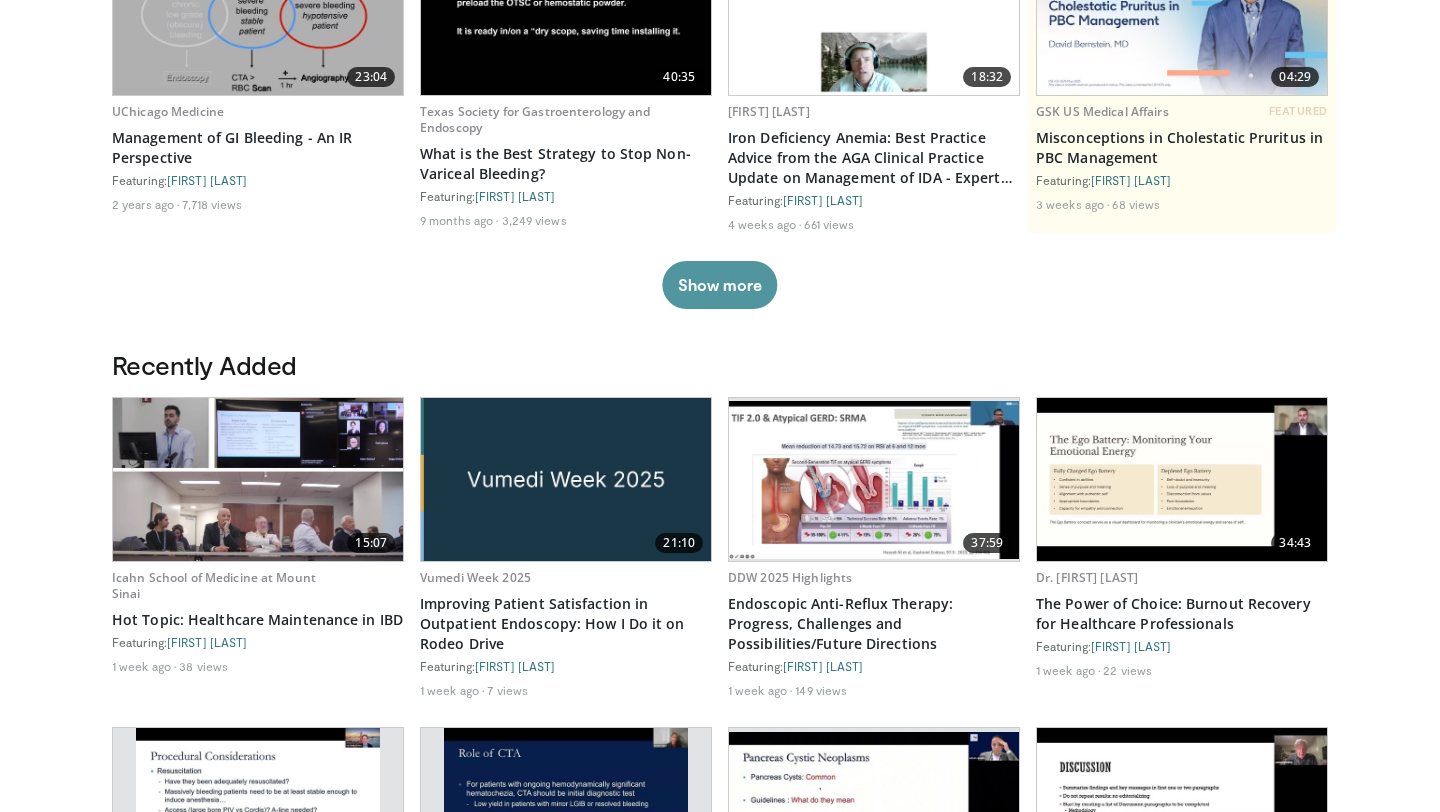 click on "Show more" at bounding box center [719, 285] 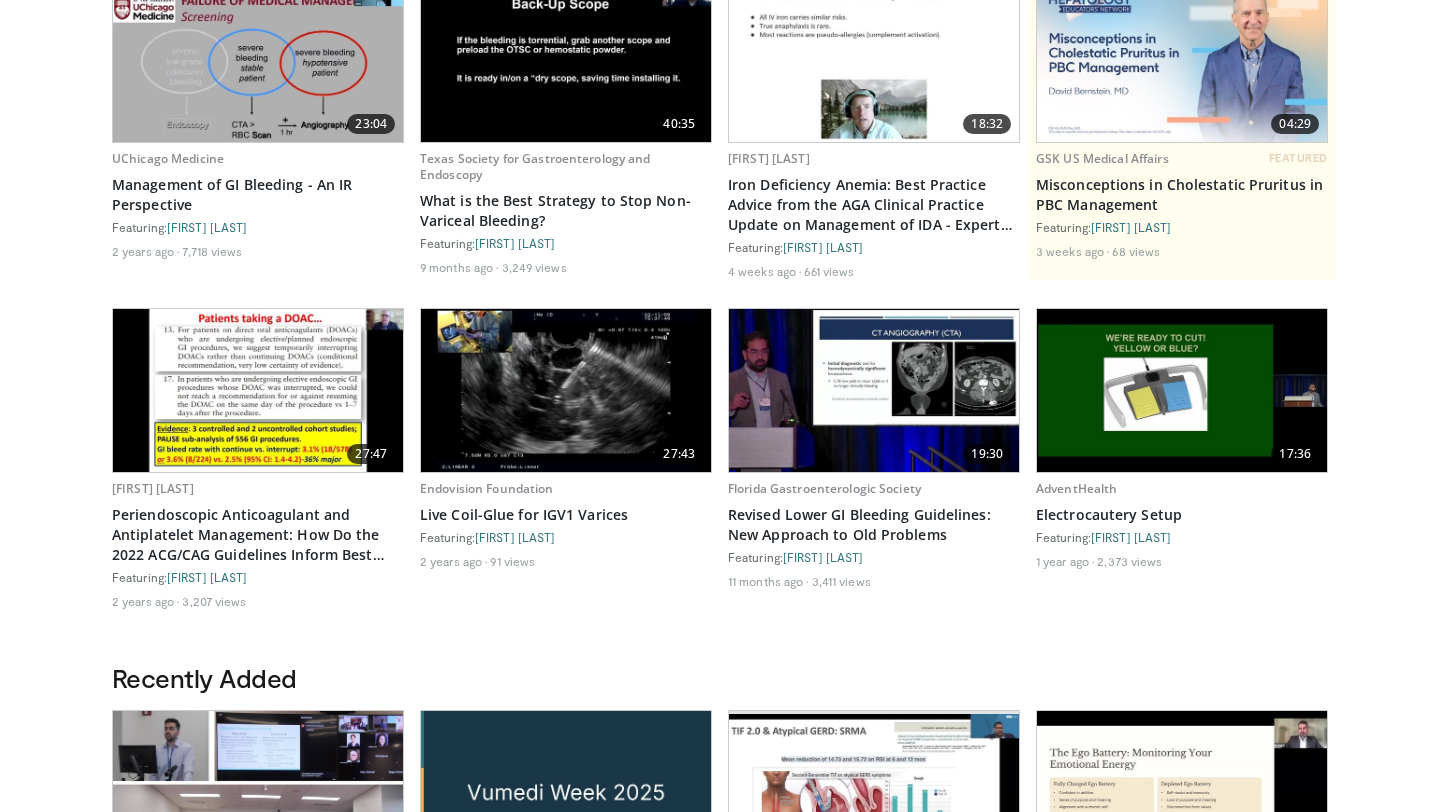 scroll, scrollTop: 212, scrollLeft: 0, axis: vertical 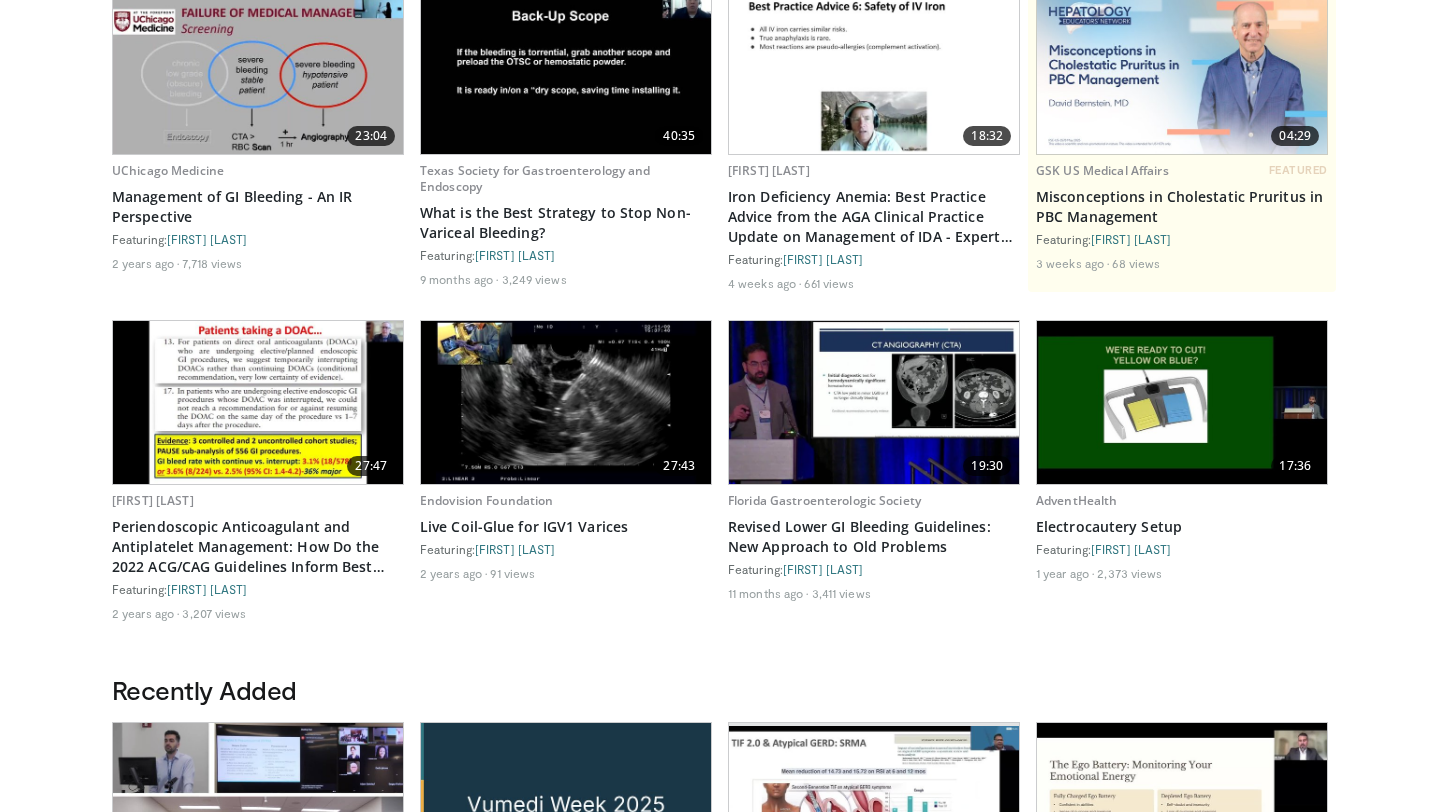 click at bounding box center (258, 402) 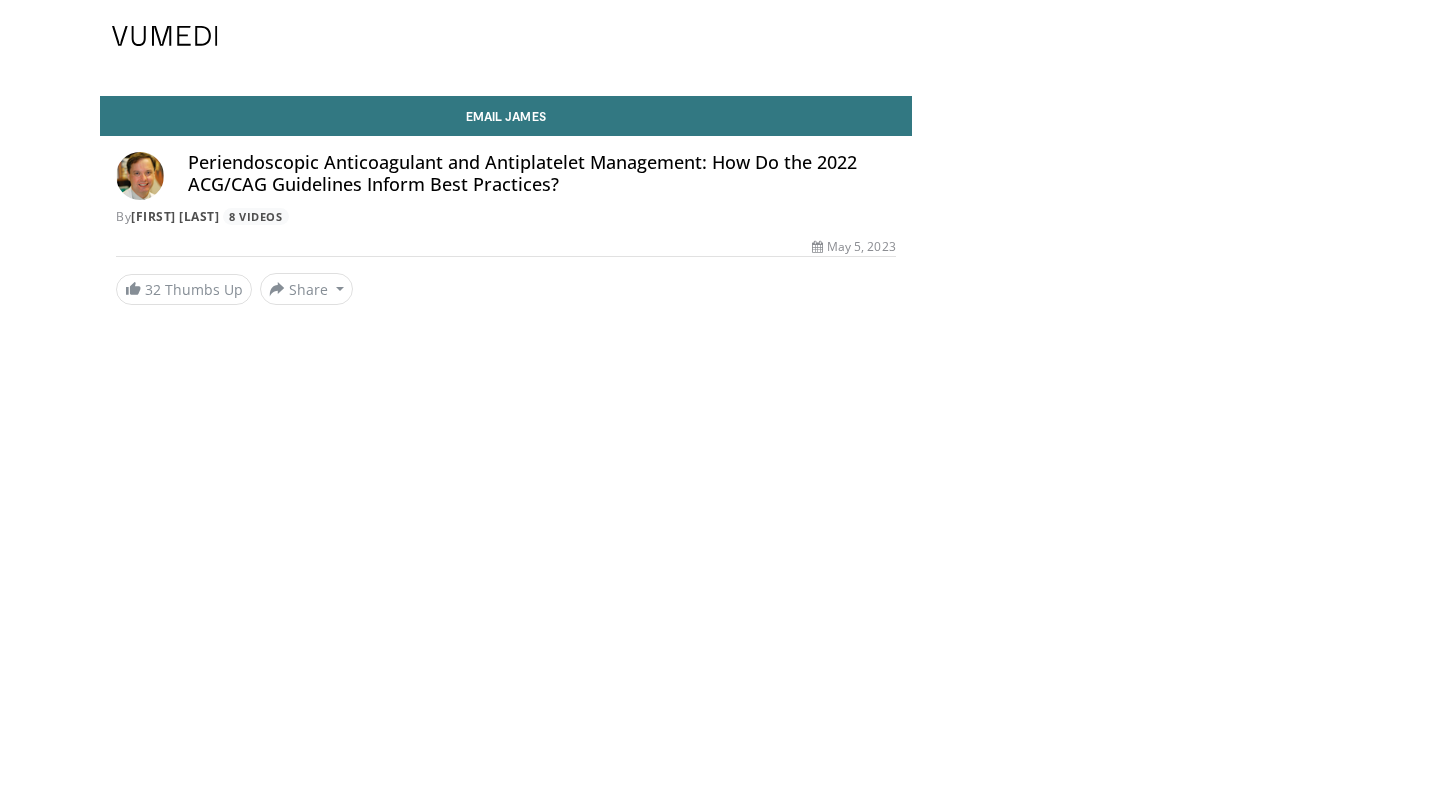 scroll, scrollTop: 0, scrollLeft: 0, axis: both 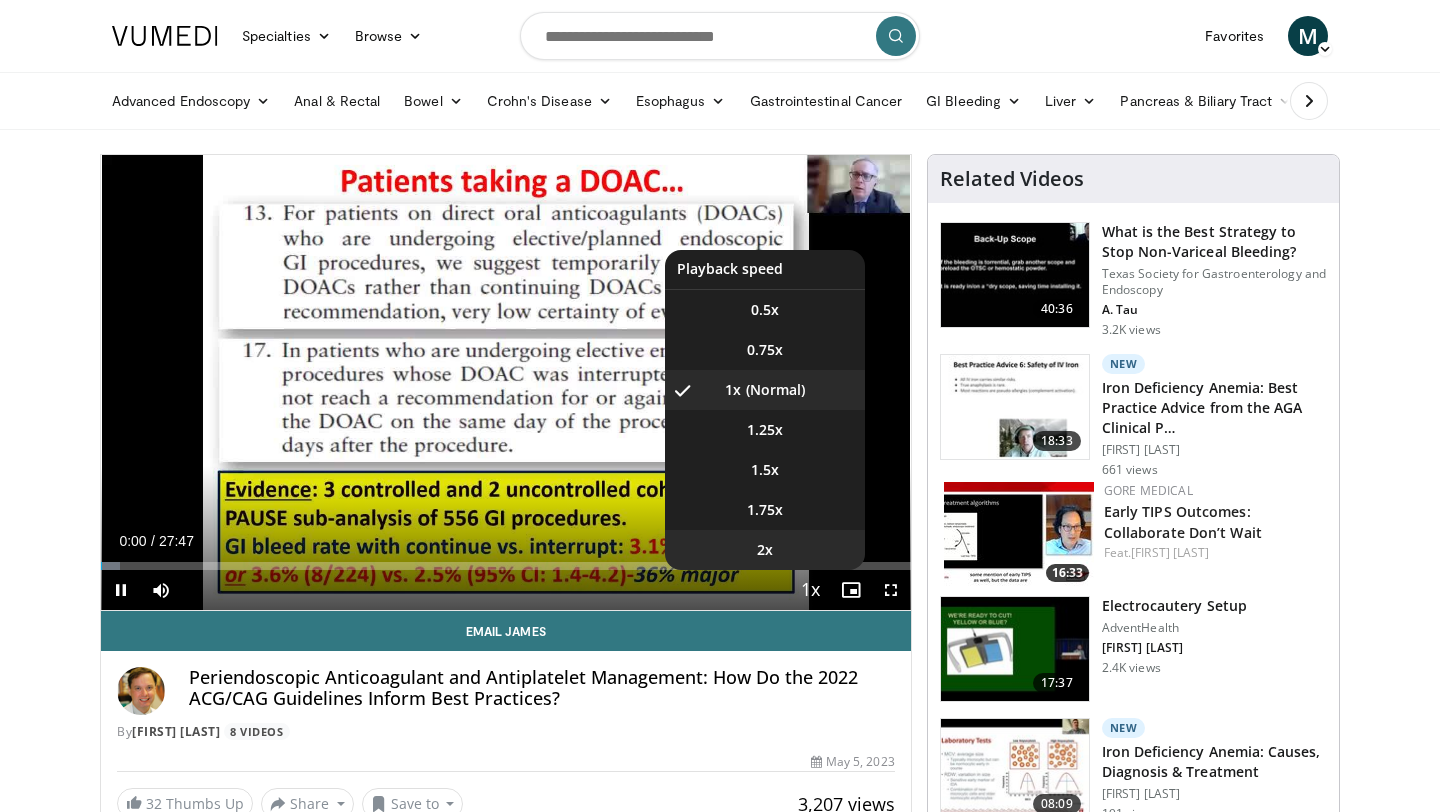 click on "2x" at bounding box center [765, 550] 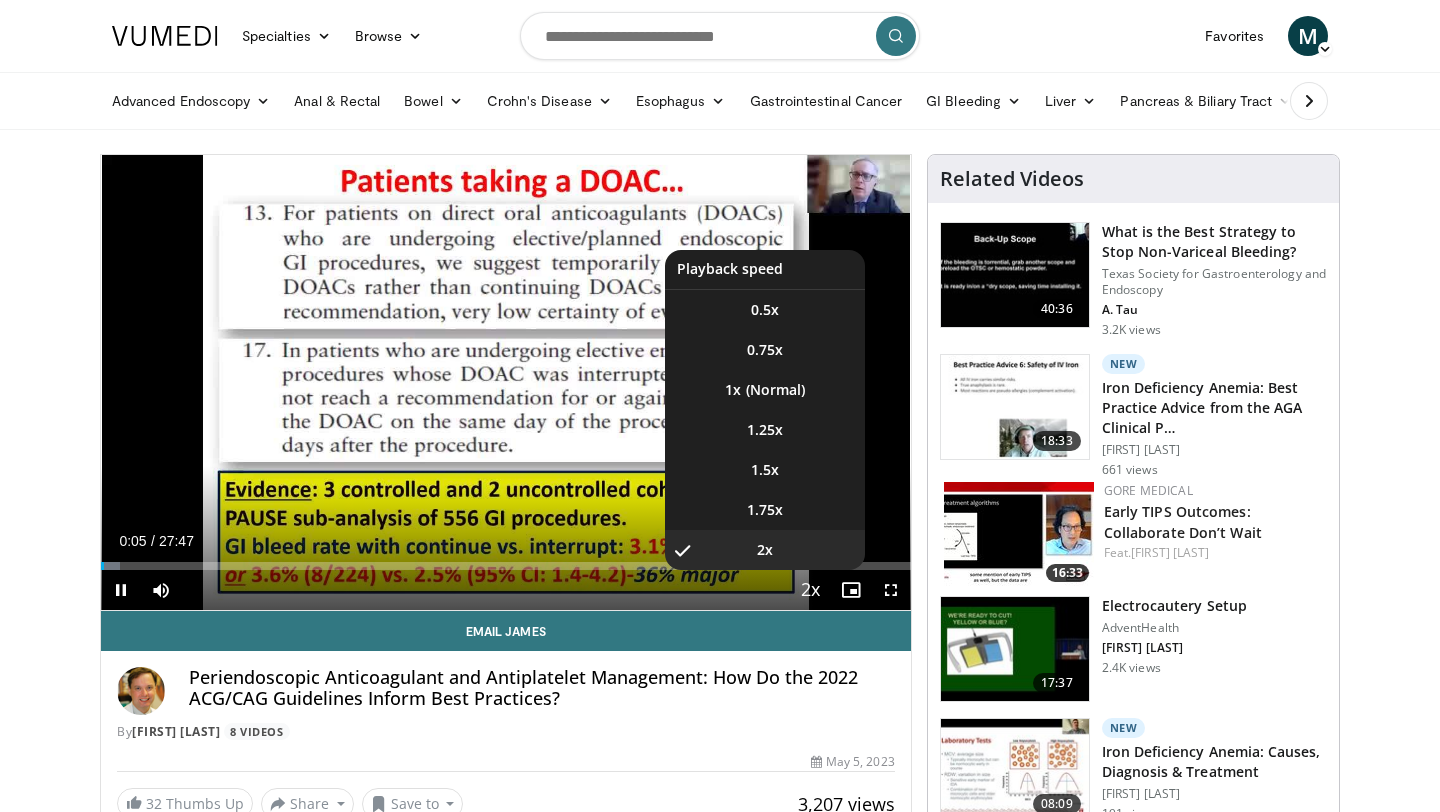click at bounding box center (811, 591) 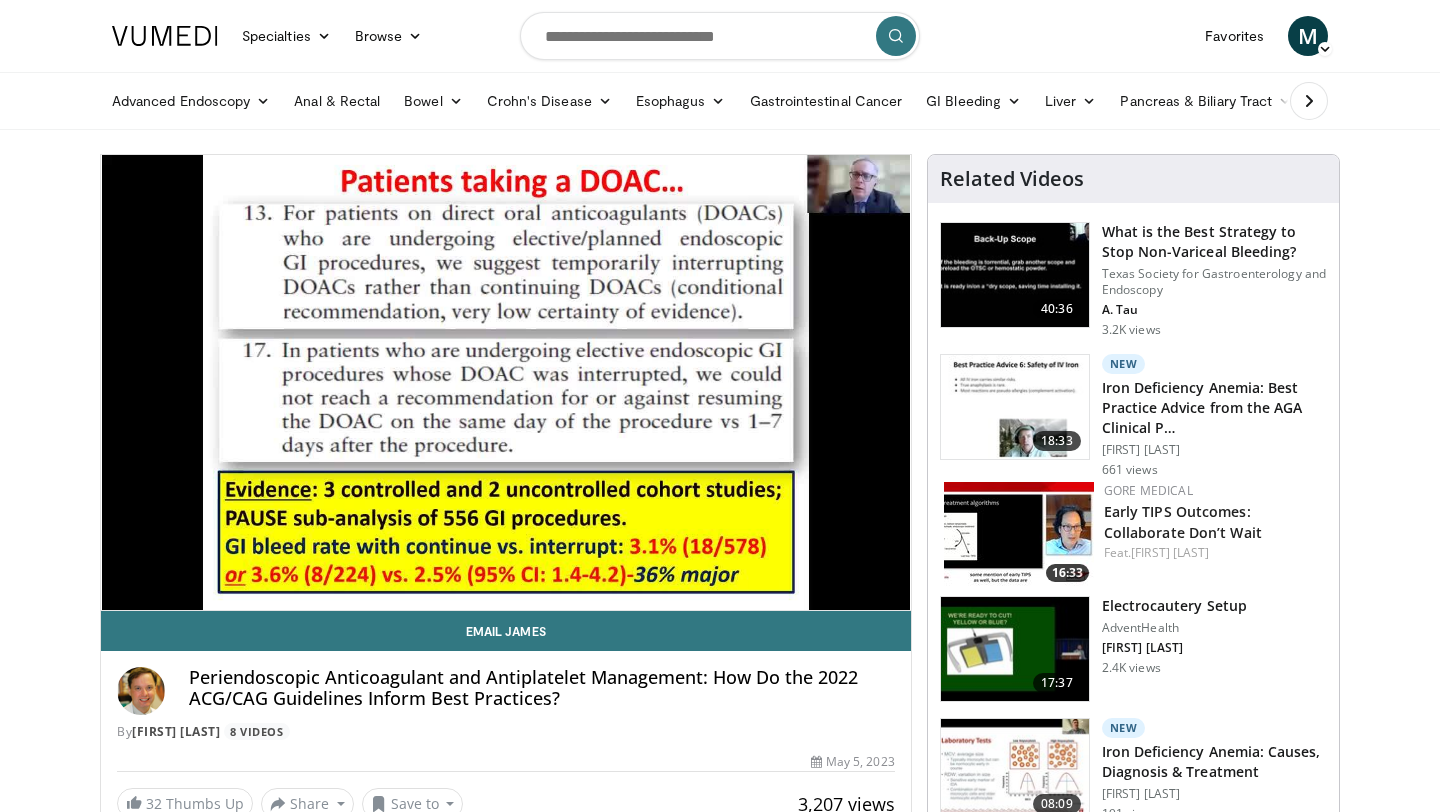 click on "10 seconds
Tap to unmute" at bounding box center (506, 382) 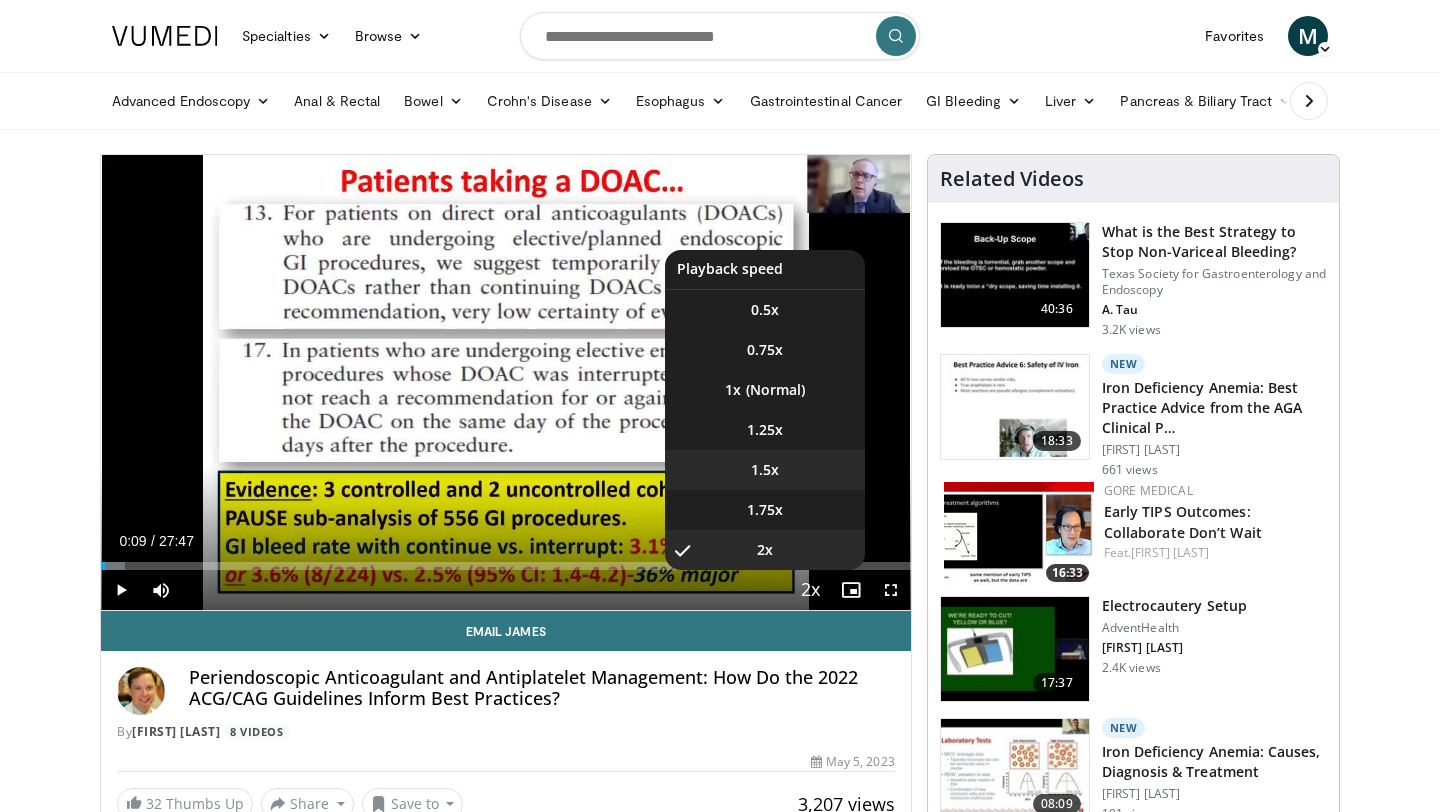 click on "1.5x" at bounding box center [765, 470] 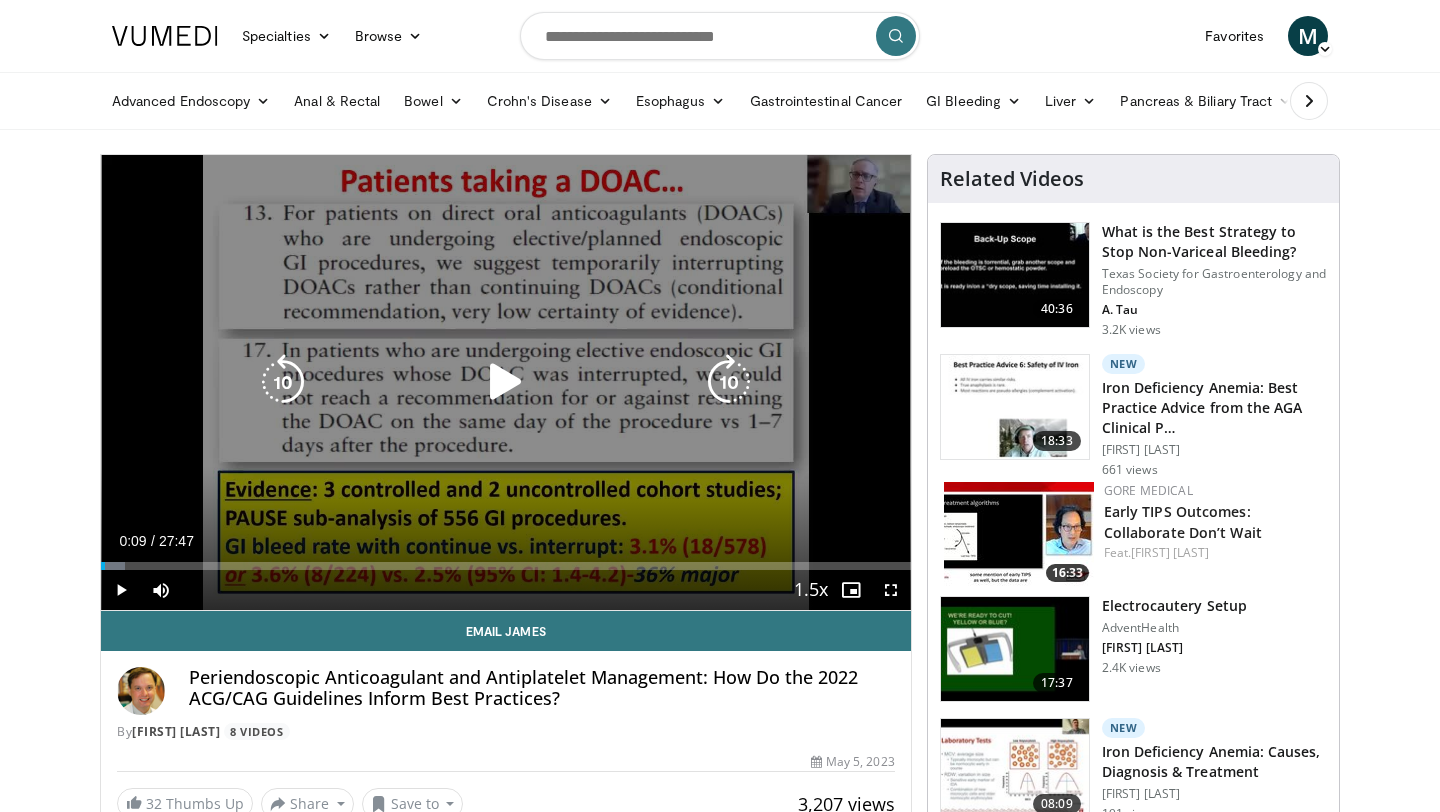 click on "10 seconds
Tap to unmute" at bounding box center [506, 382] 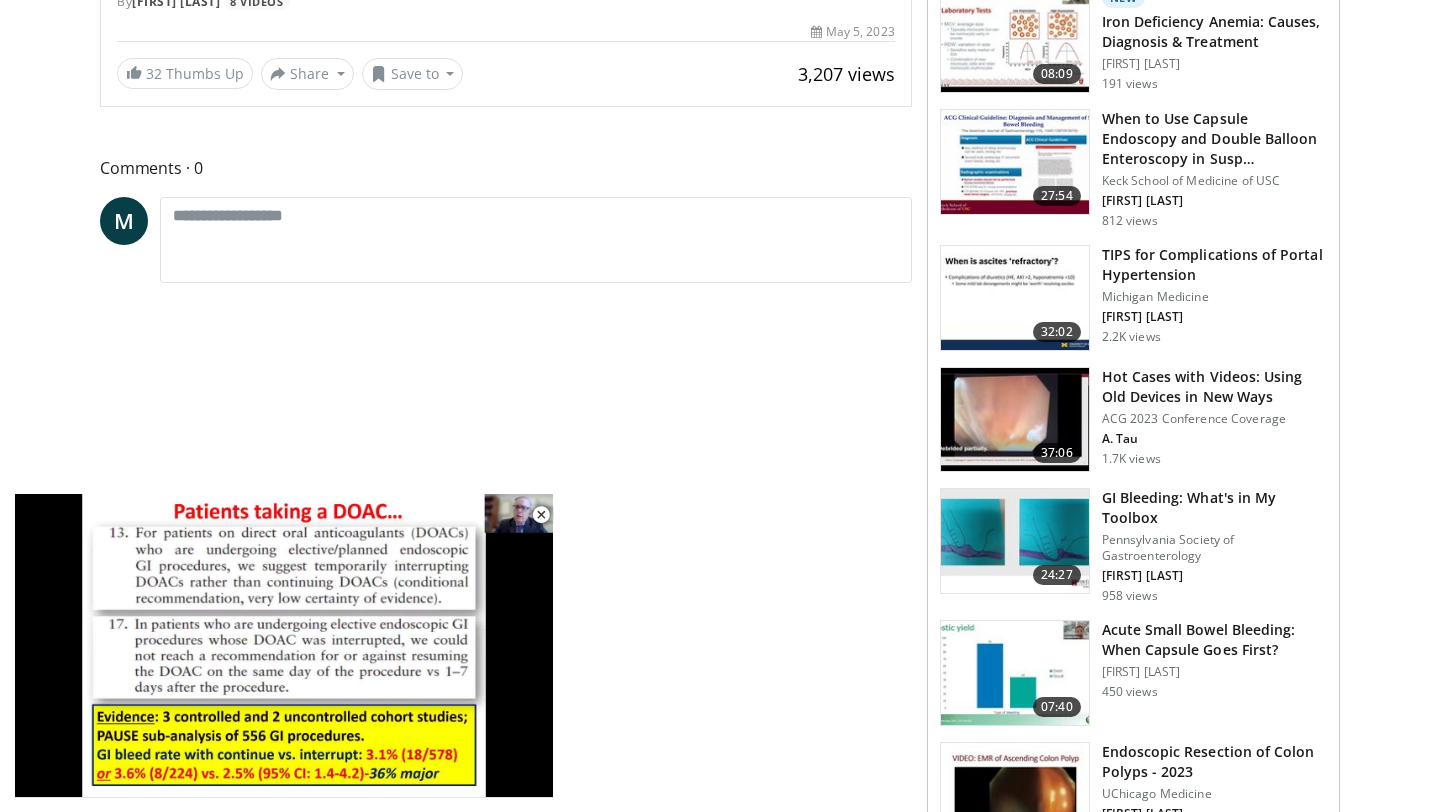 scroll, scrollTop: 733, scrollLeft: 0, axis: vertical 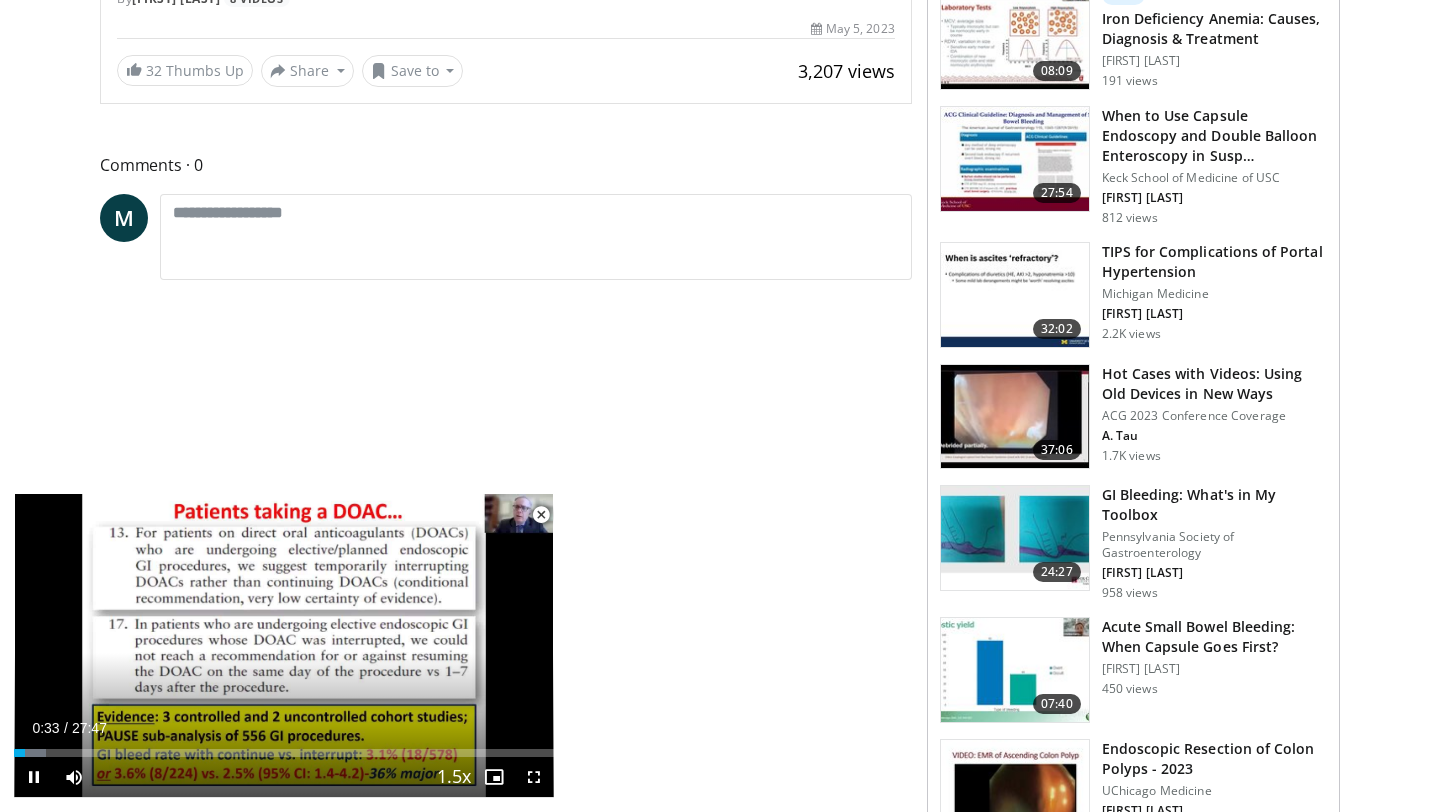 click at bounding box center [541, 515] 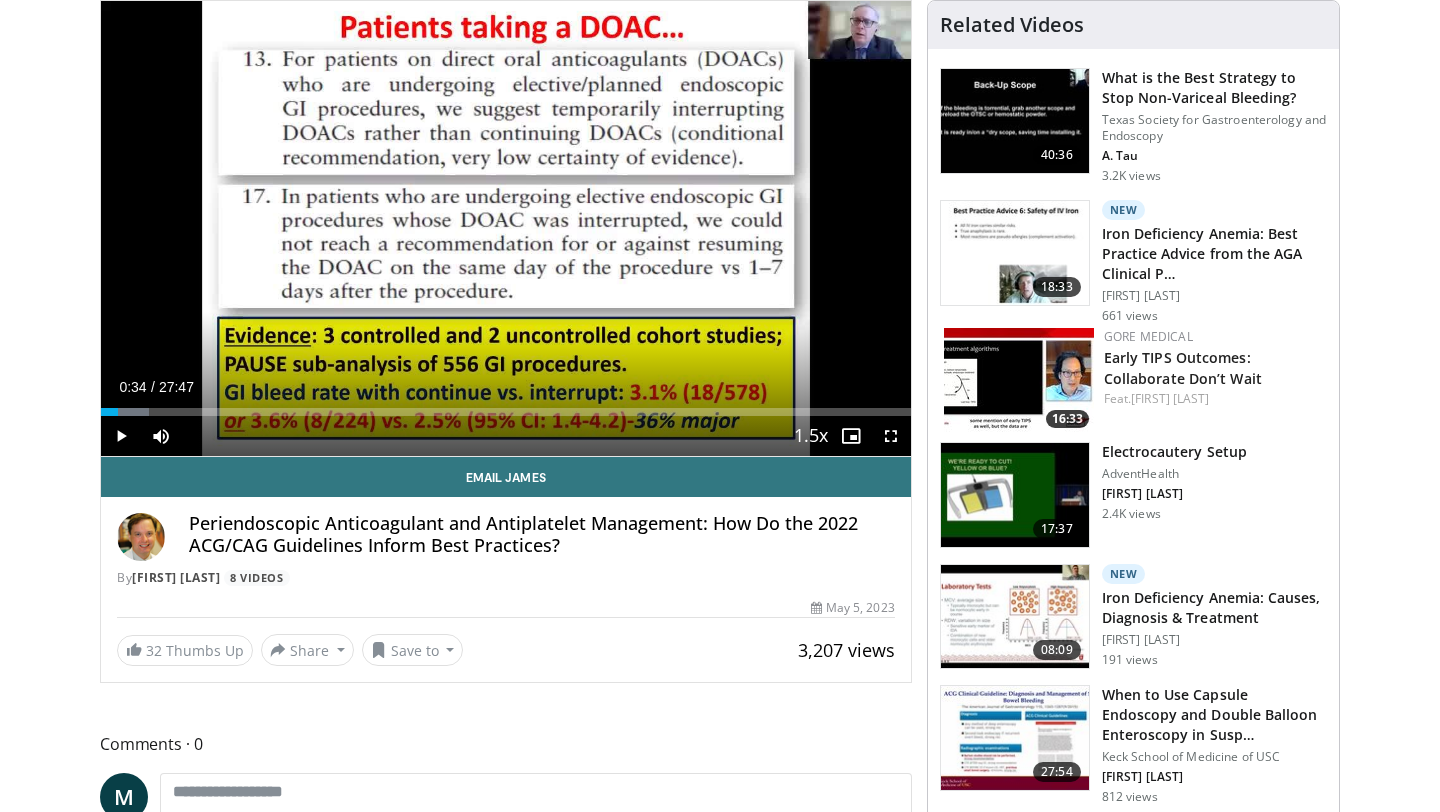 scroll, scrollTop: 0, scrollLeft: 0, axis: both 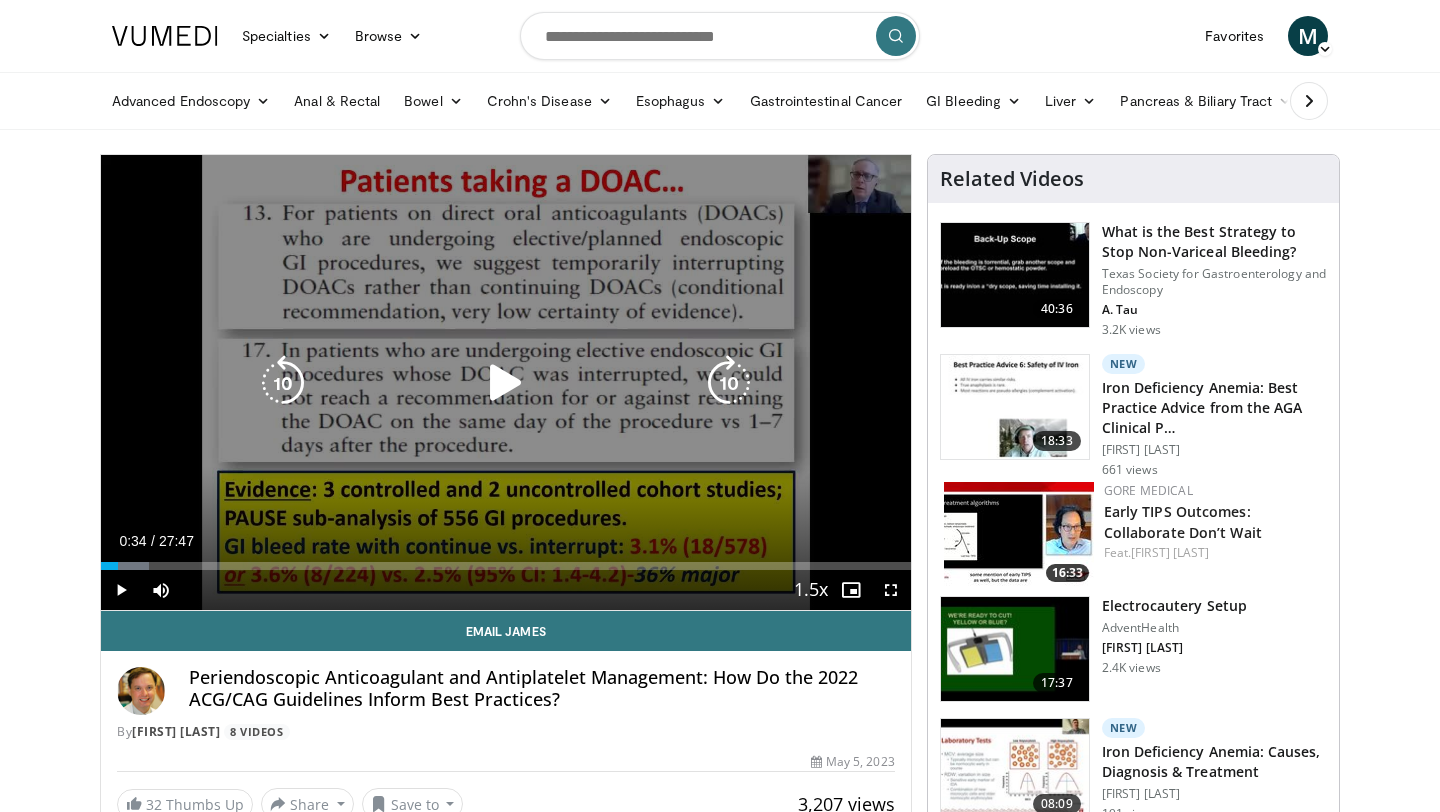 click on "10 seconds
Tap to unmute" at bounding box center [506, 382] 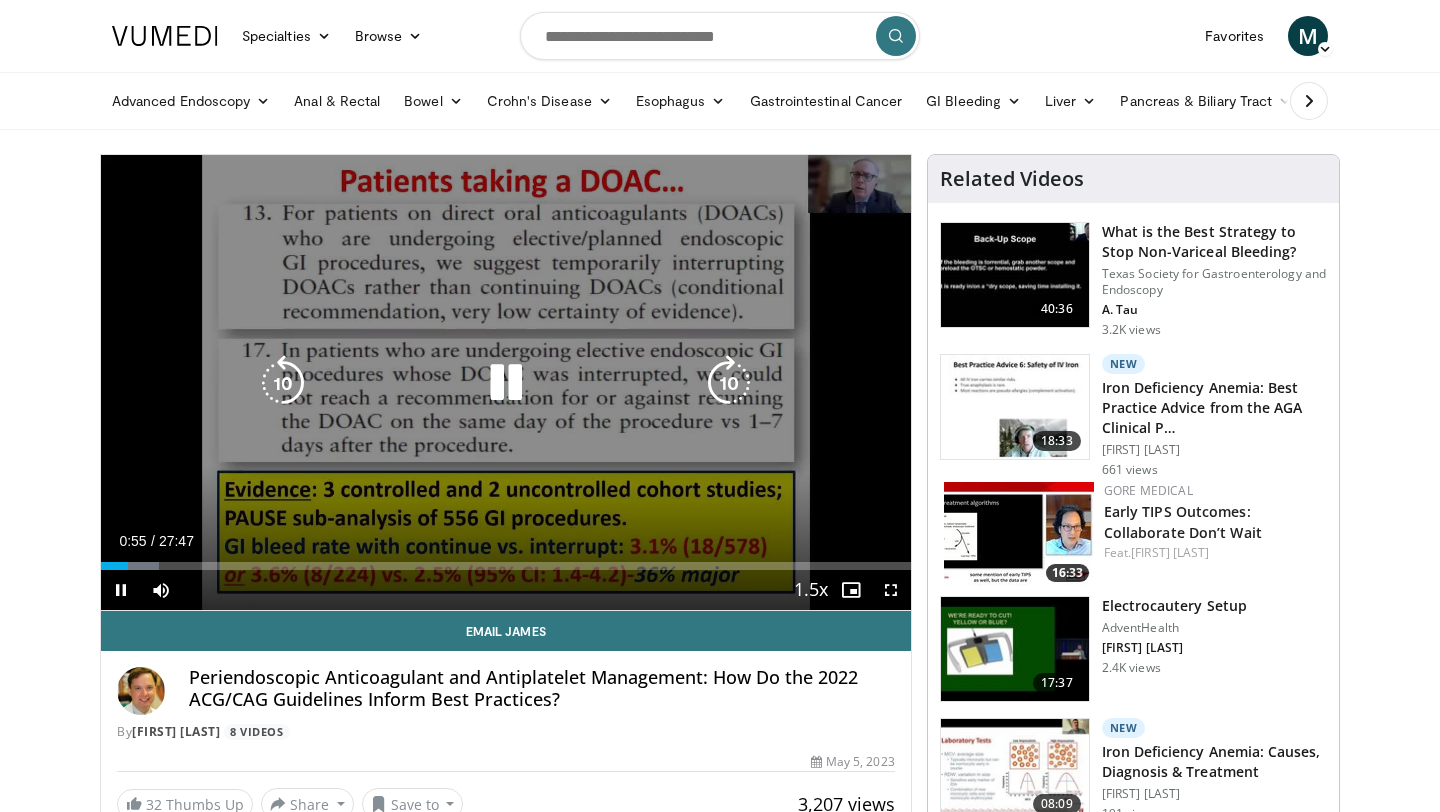 click at bounding box center [506, 383] 